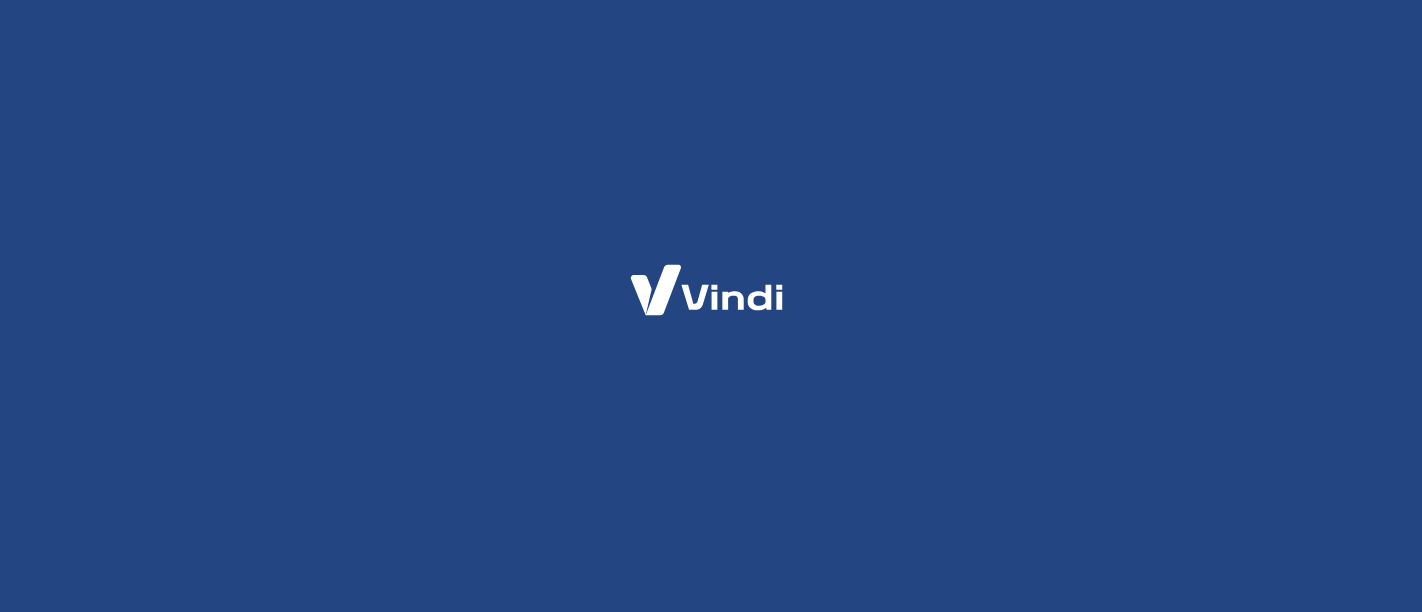 scroll, scrollTop: 0, scrollLeft: 0, axis: both 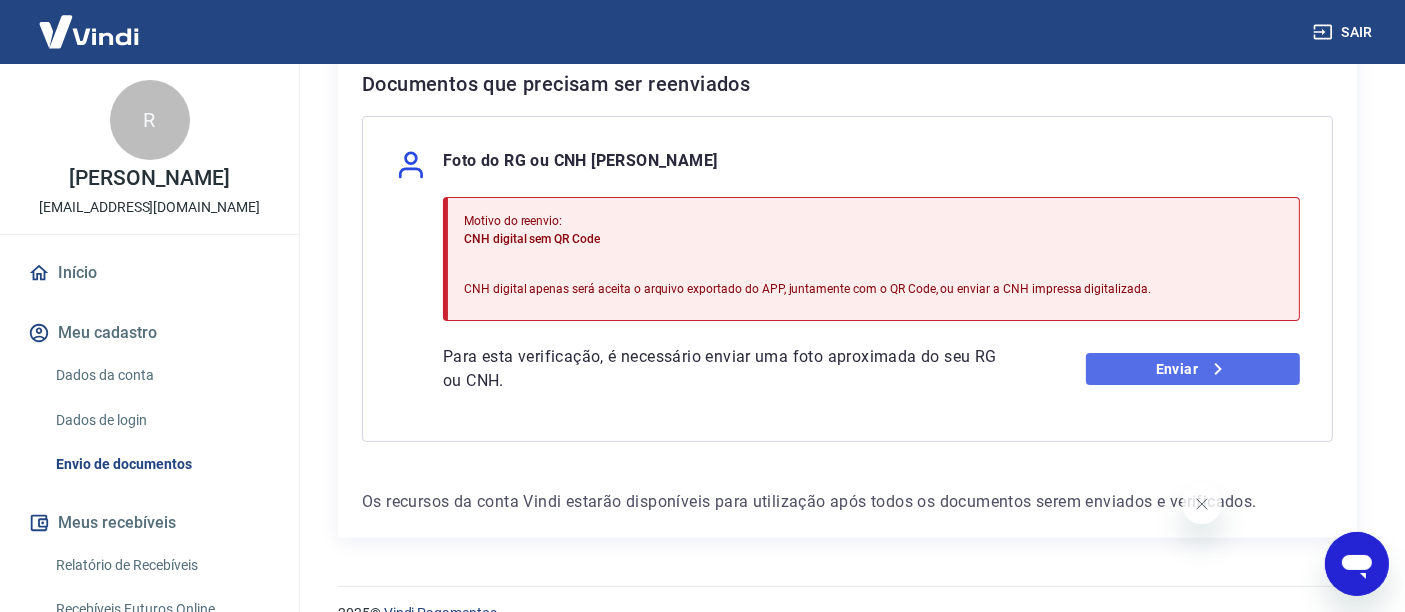 click on "Enviar" at bounding box center (1193, 369) 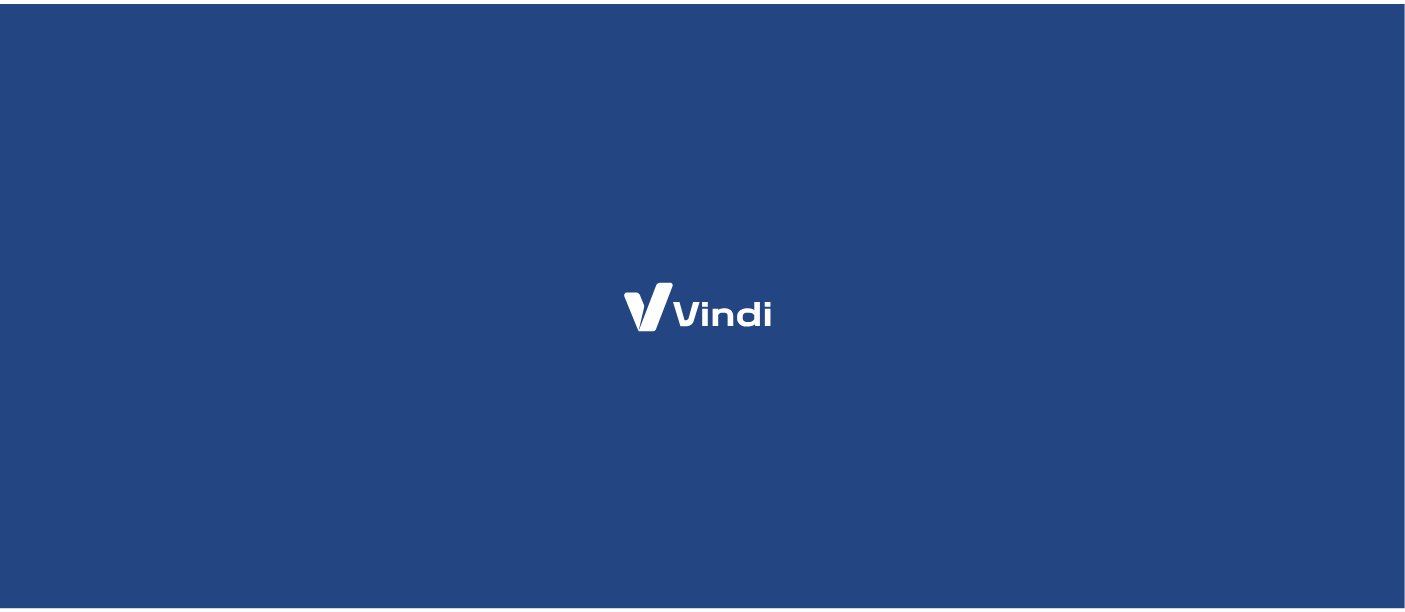 scroll, scrollTop: 0, scrollLeft: 0, axis: both 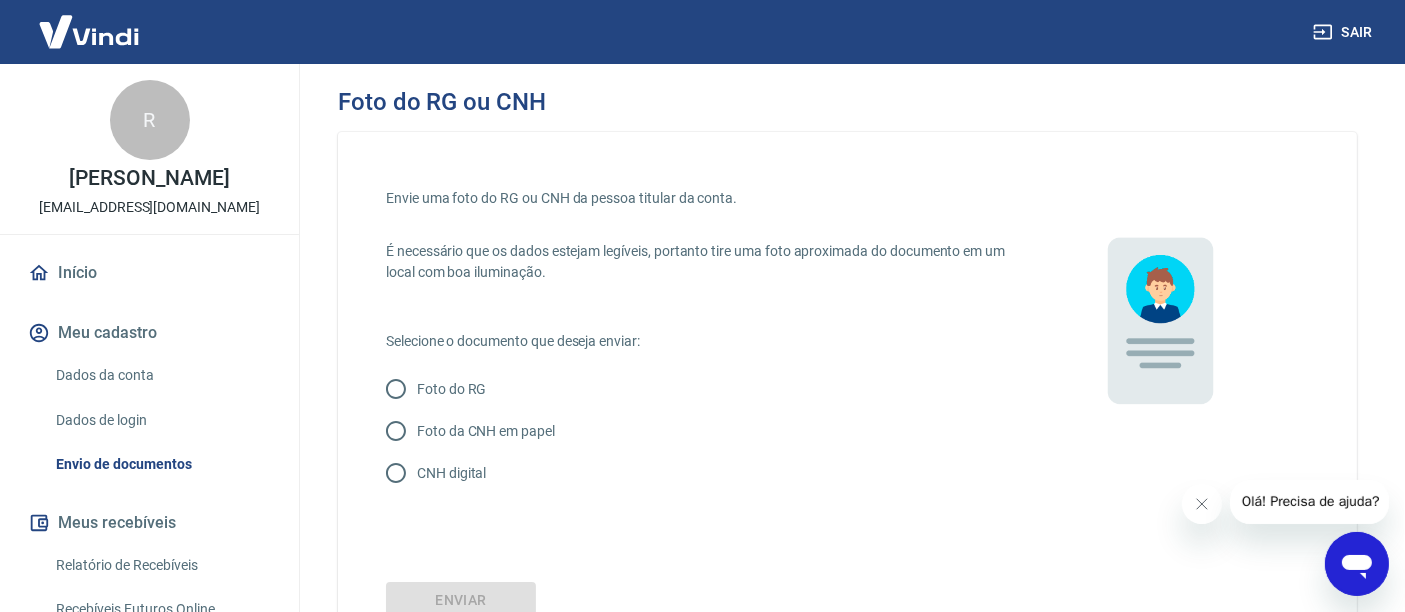 click on "CNH digital" at bounding box center [396, 473] 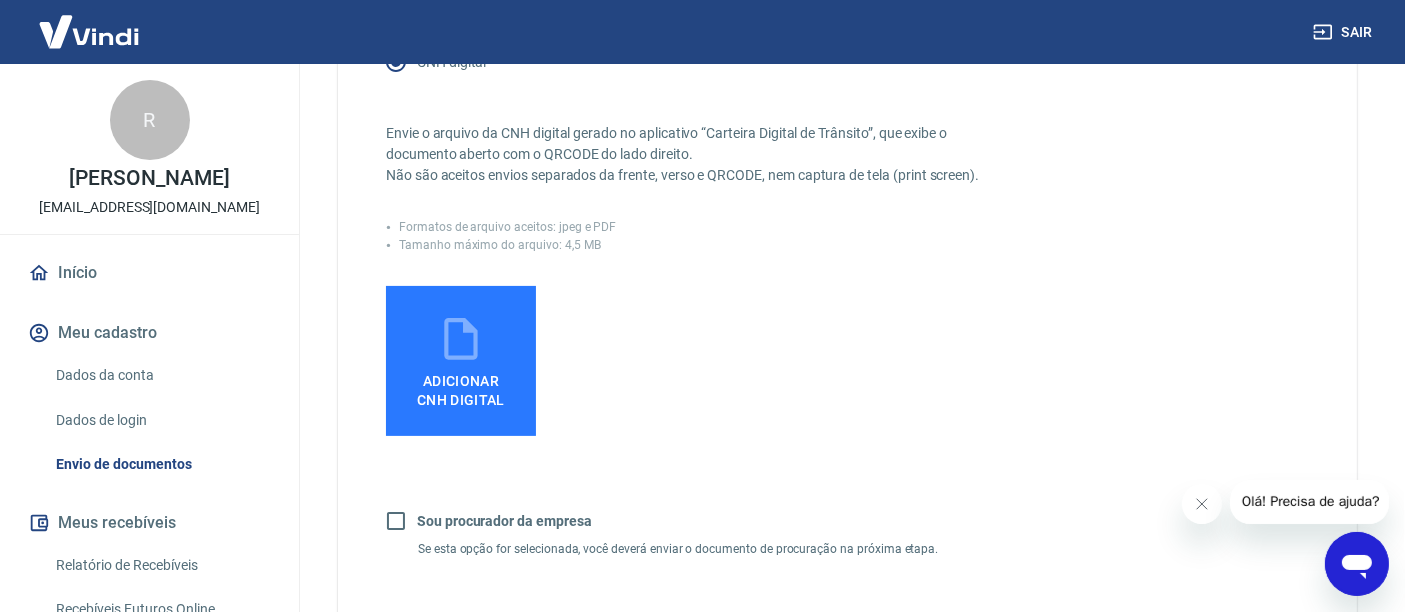 scroll, scrollTop: 444, scrollLeft: 0, axis: vertical 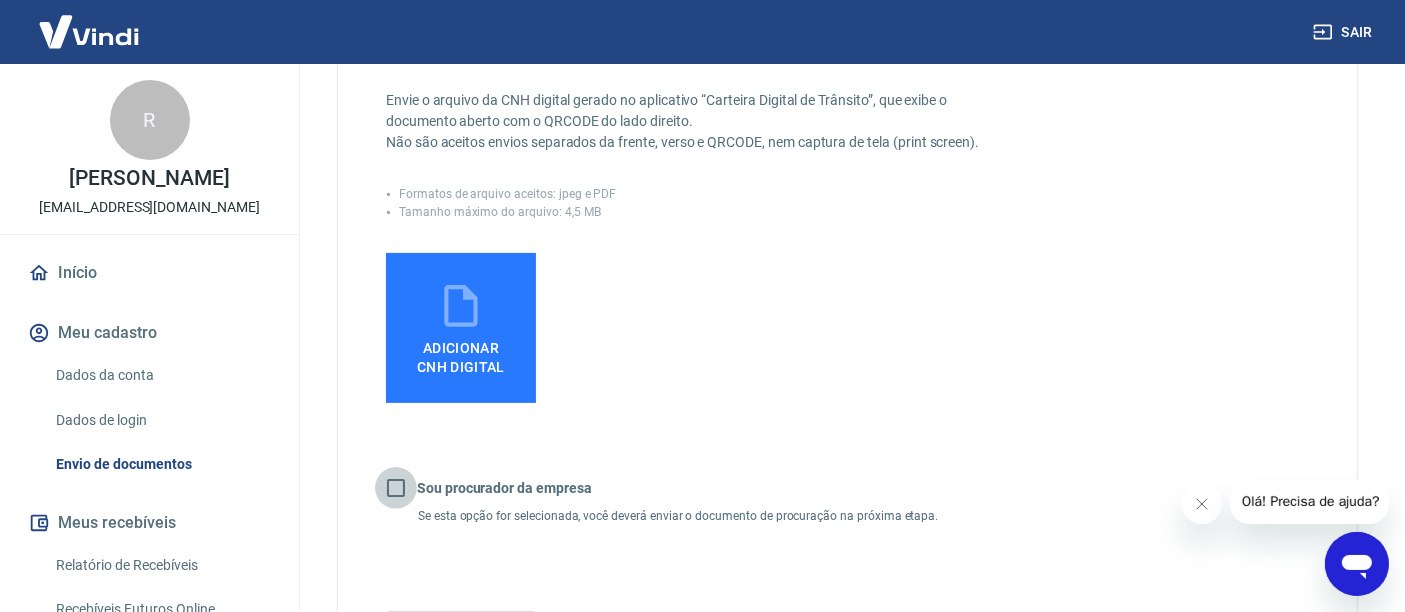 click on "Sou procurador da empresa" at bounding box center (396, 488) 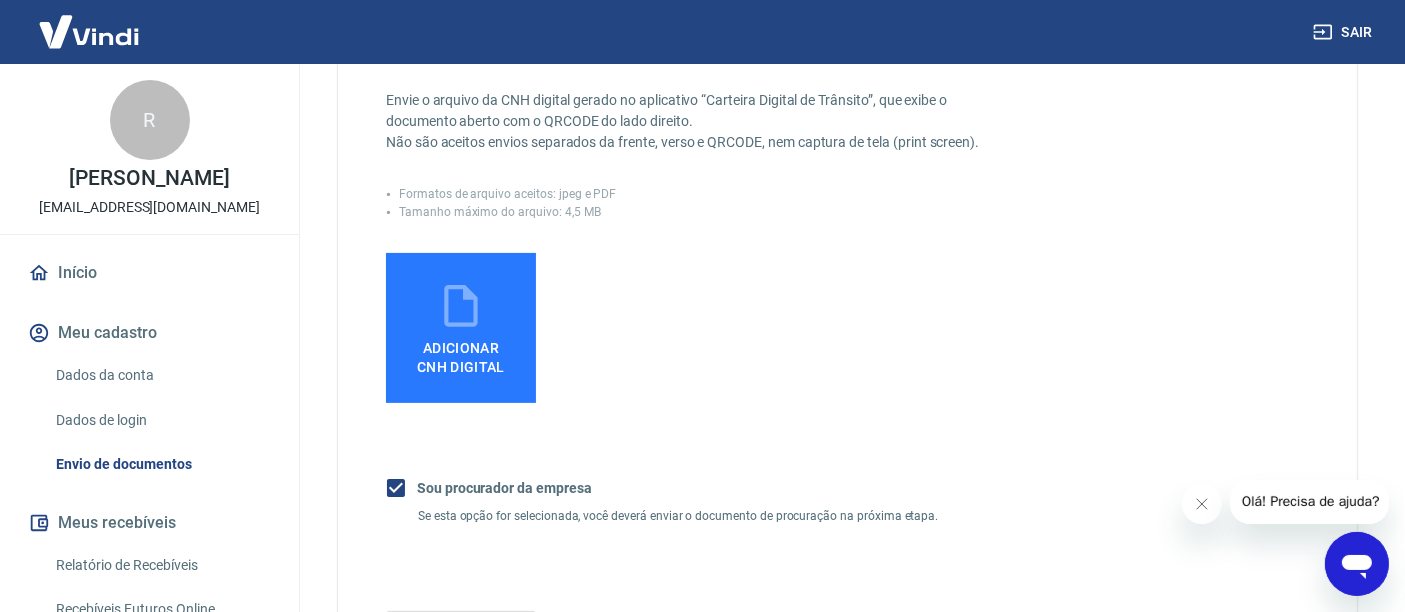 click on "Sou procurador da empresa" at bounding box center (396, 488) 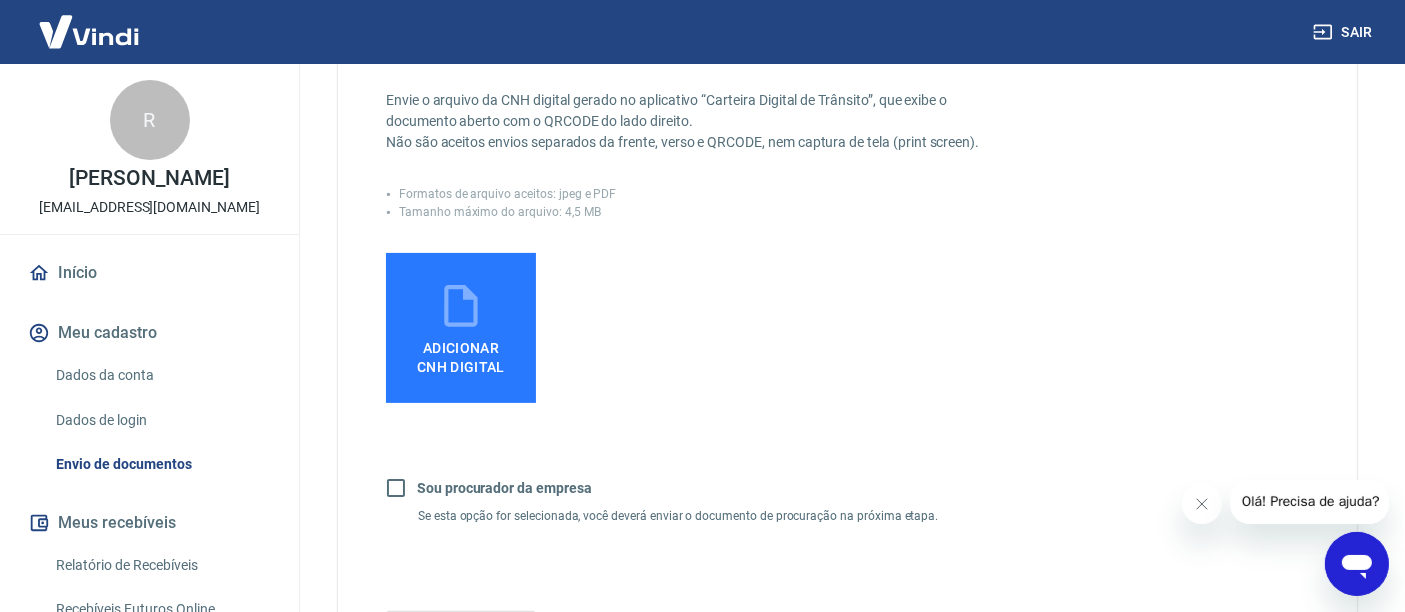 click on "Adicionar   CNH Digital" at bounding box center [461, 353] 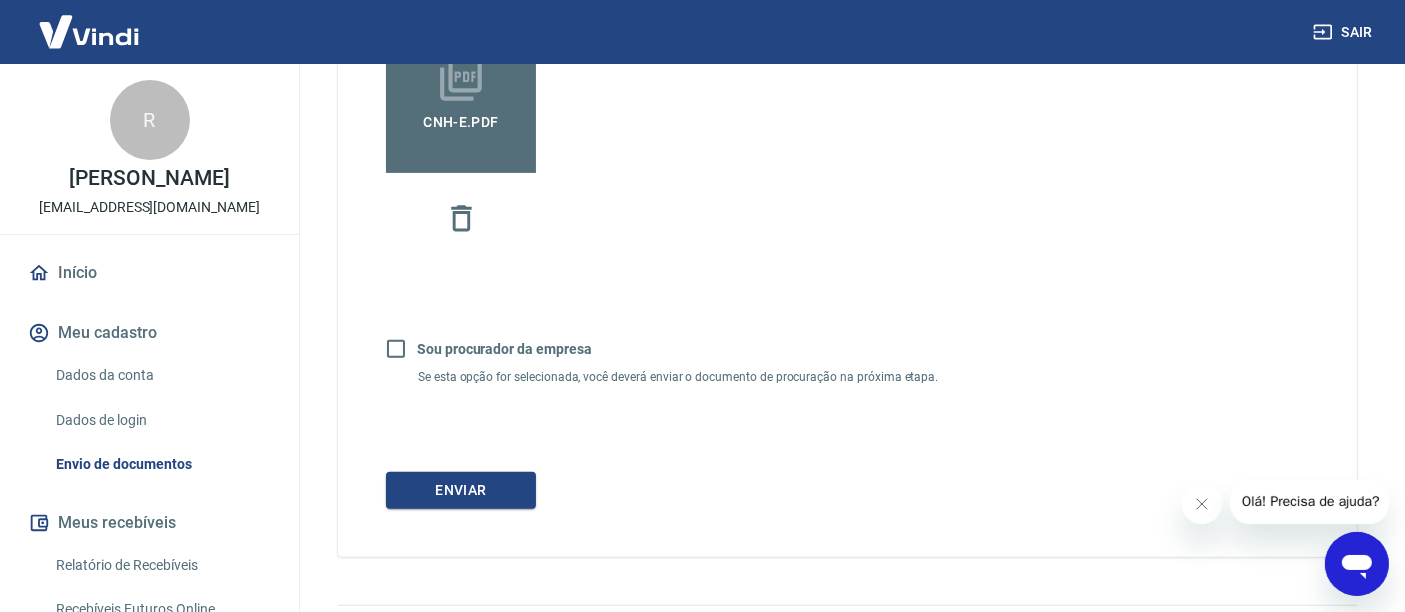 scroll, scrollTop: 727, scrollLeft: 0, axis: vertical 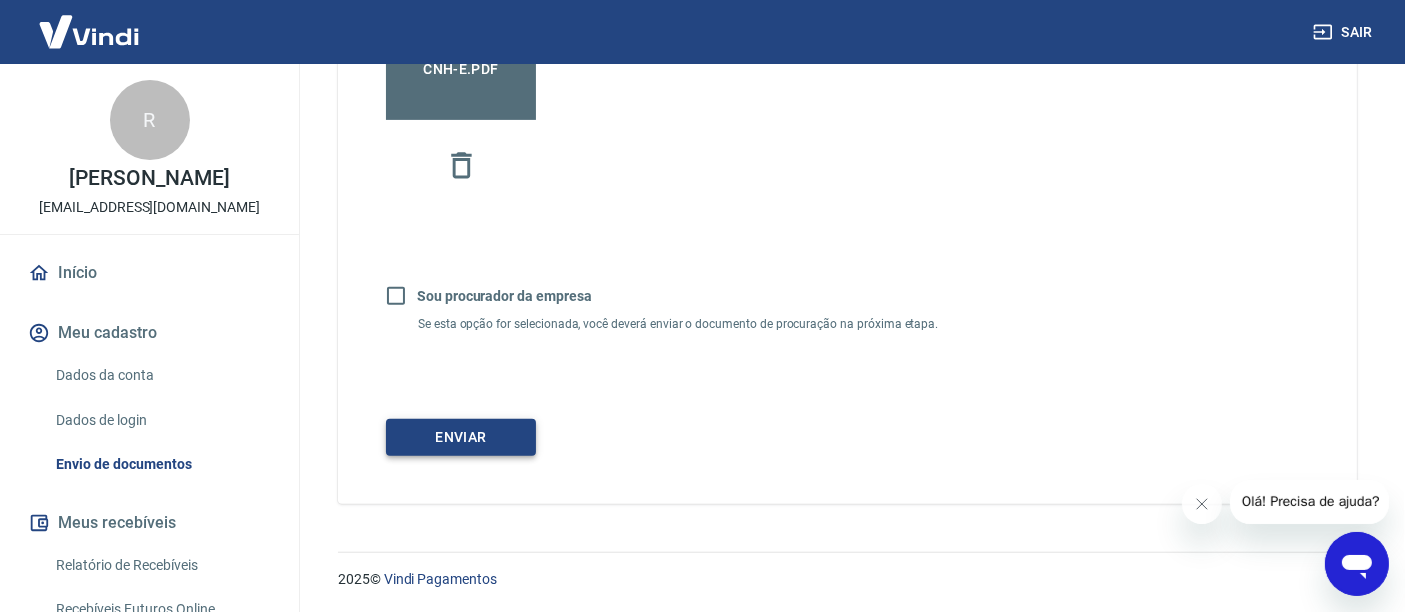 click on "Enviar" at bounding box center (461, 437) 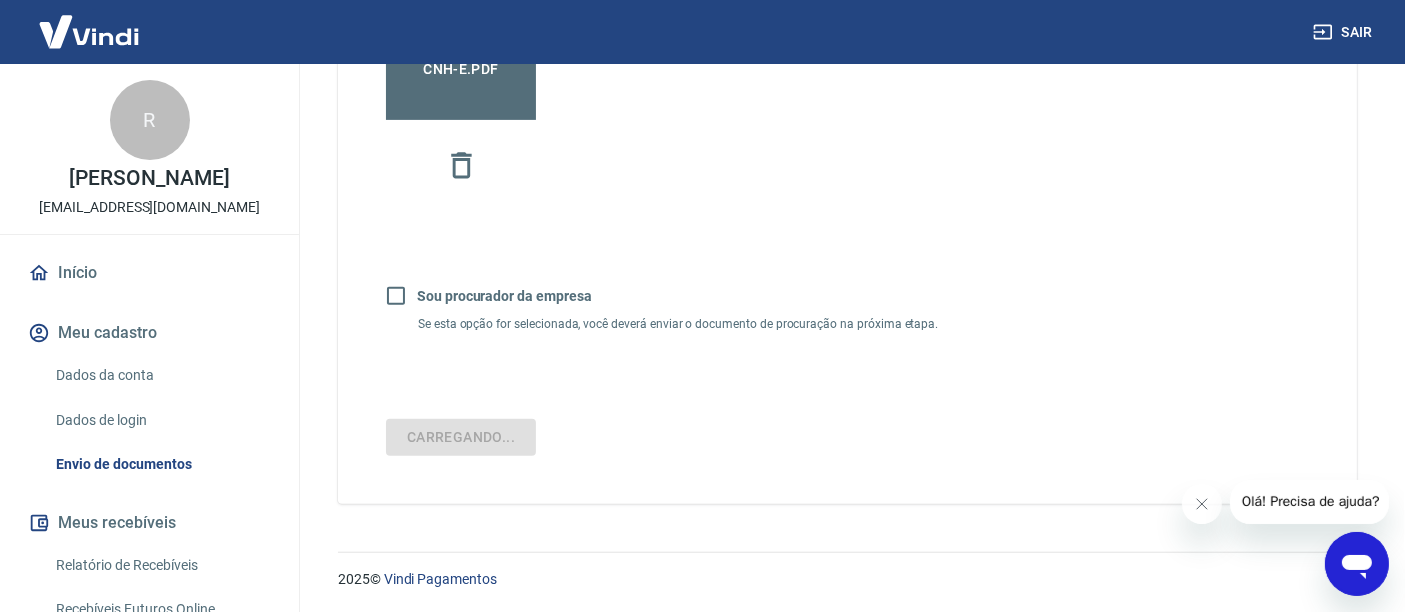 scroll, scrollTop: 80, scrollLeft: 0, axis: vertical 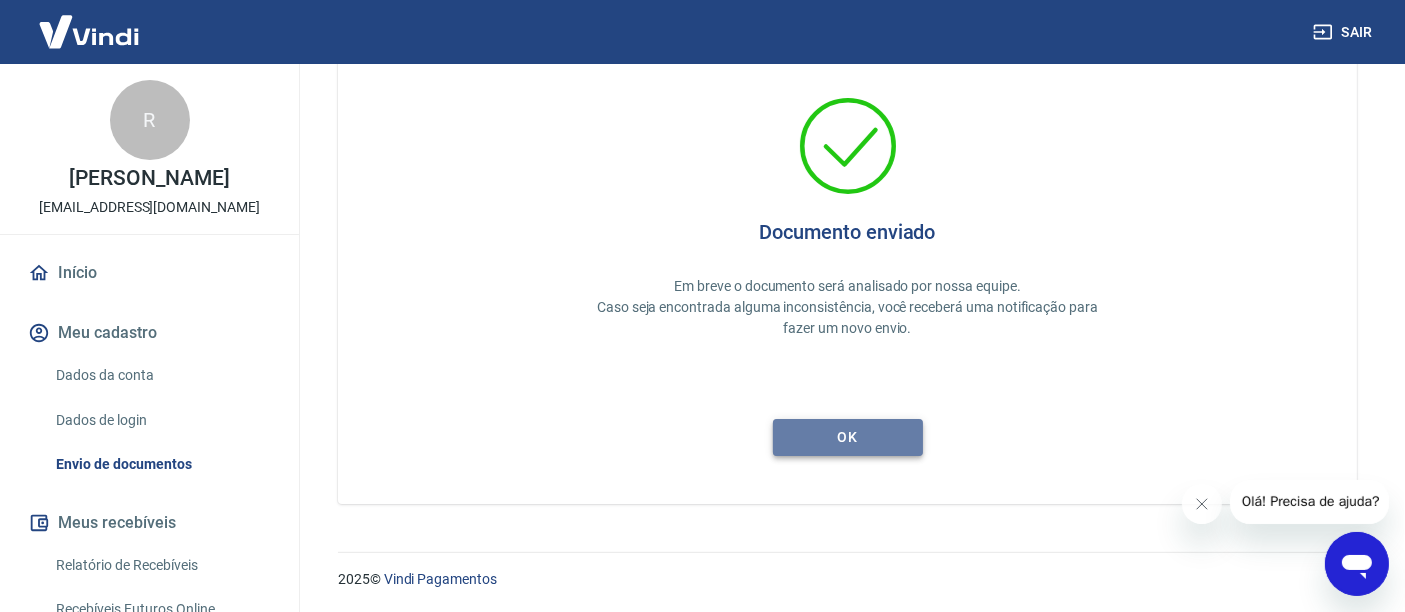 click on "ok" at bounding box center (848, 437) 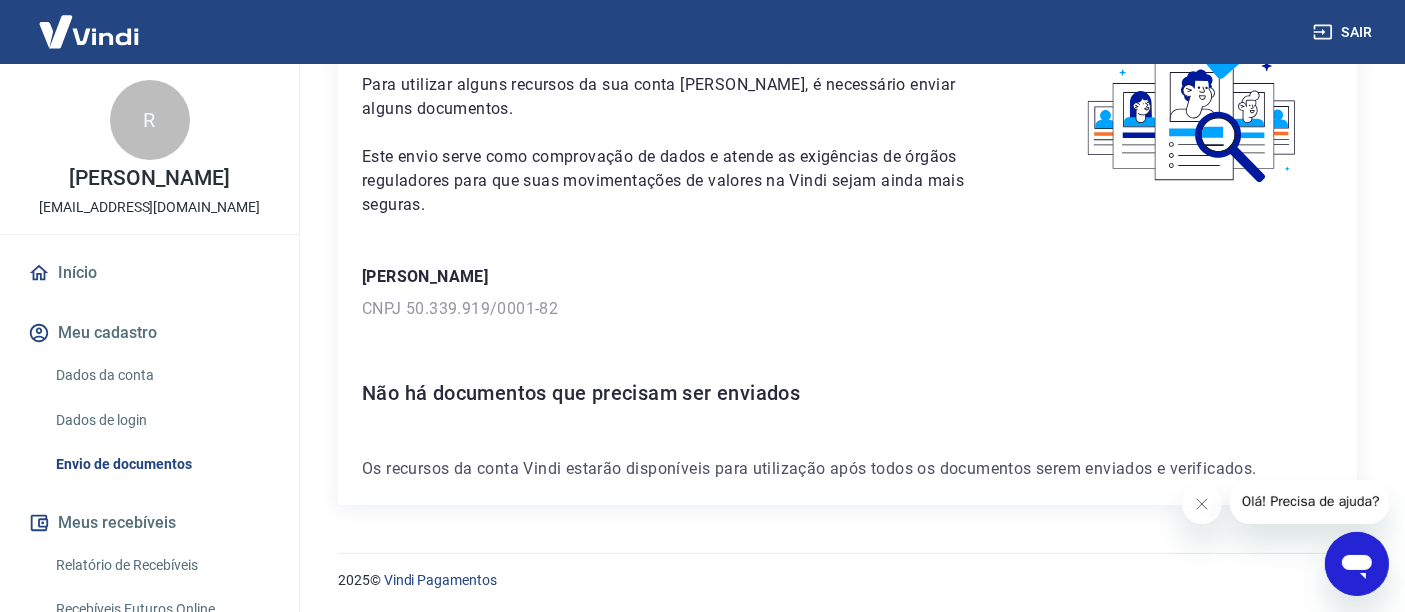 scroll, scrollTop: 137, scrollLeft: 0, axis: vertical 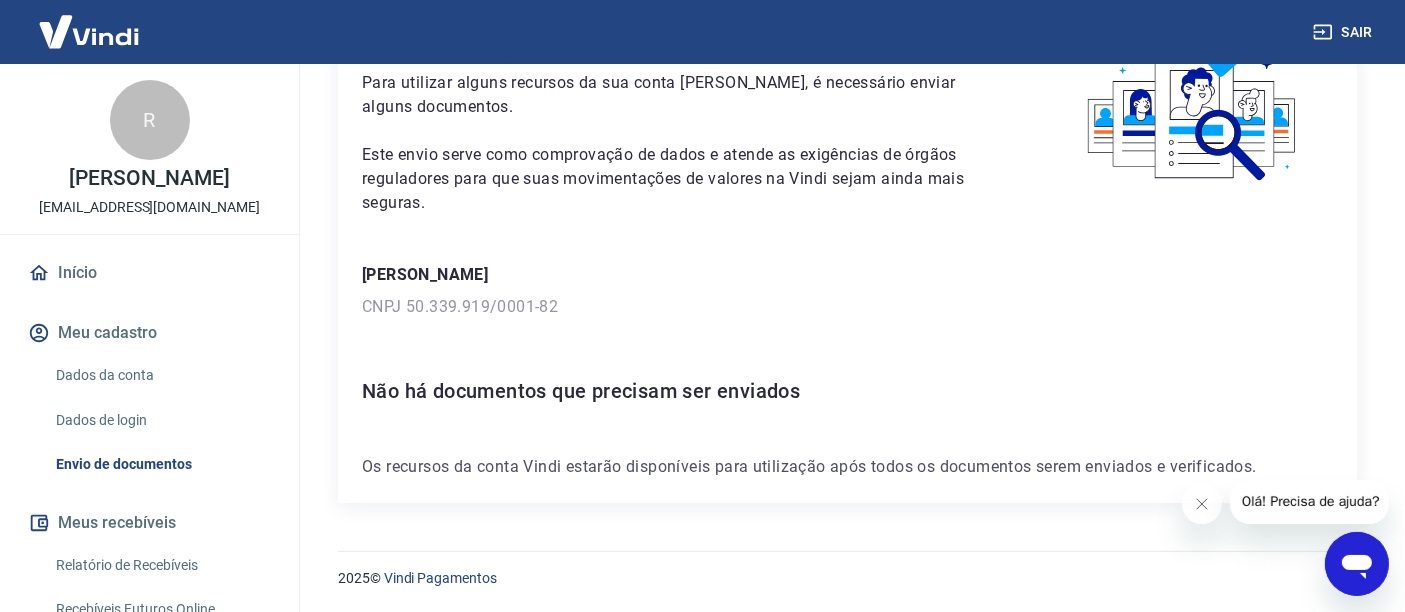 click on "Dados da conta" at bounding box center [161, 375] 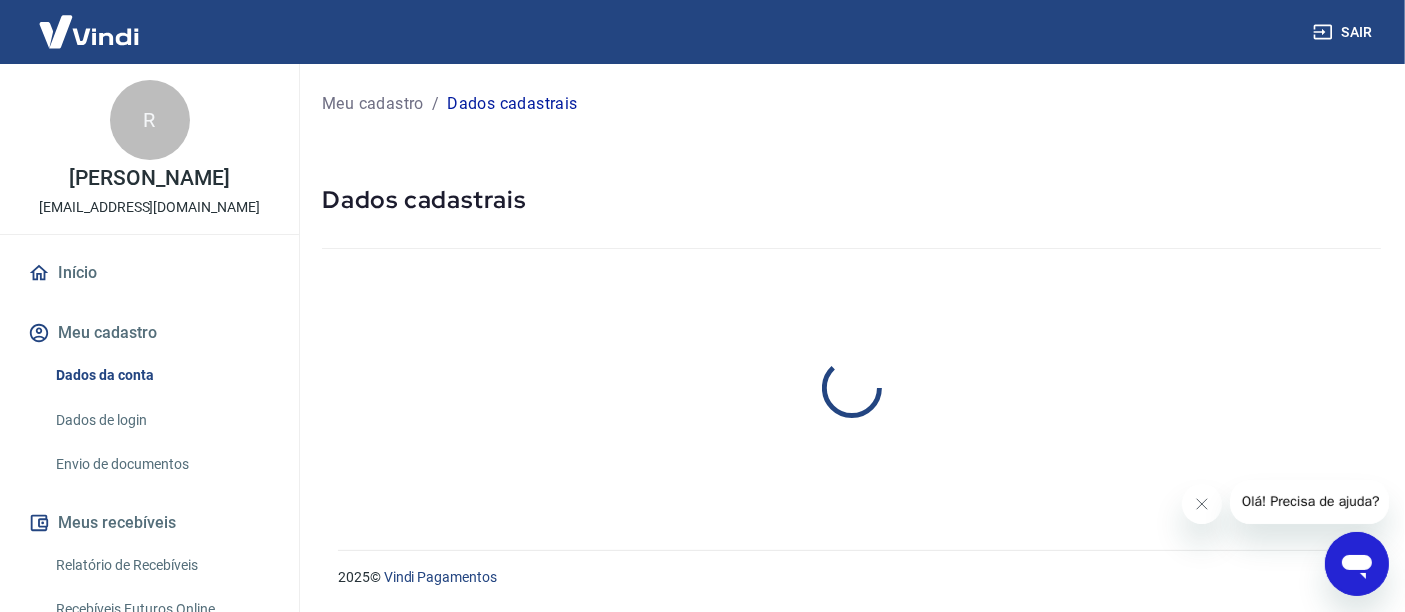 scroll, scrollTop: 0, scrollLeft: 0, axis: both 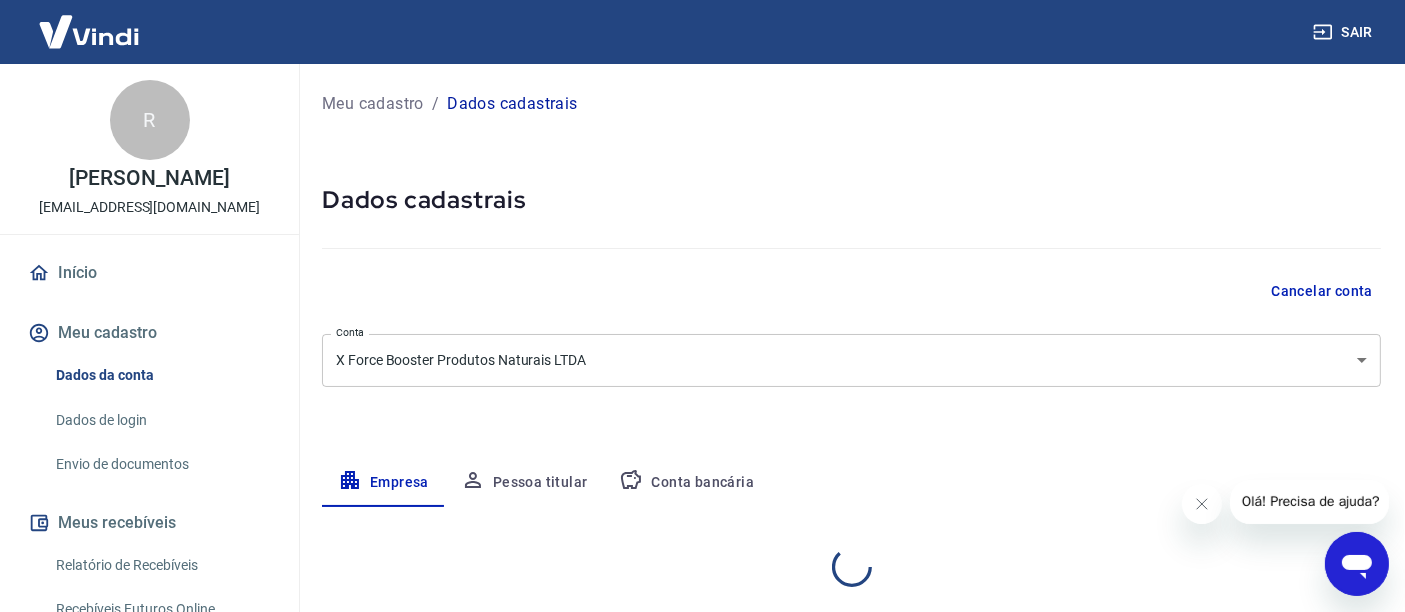 select on "SP" 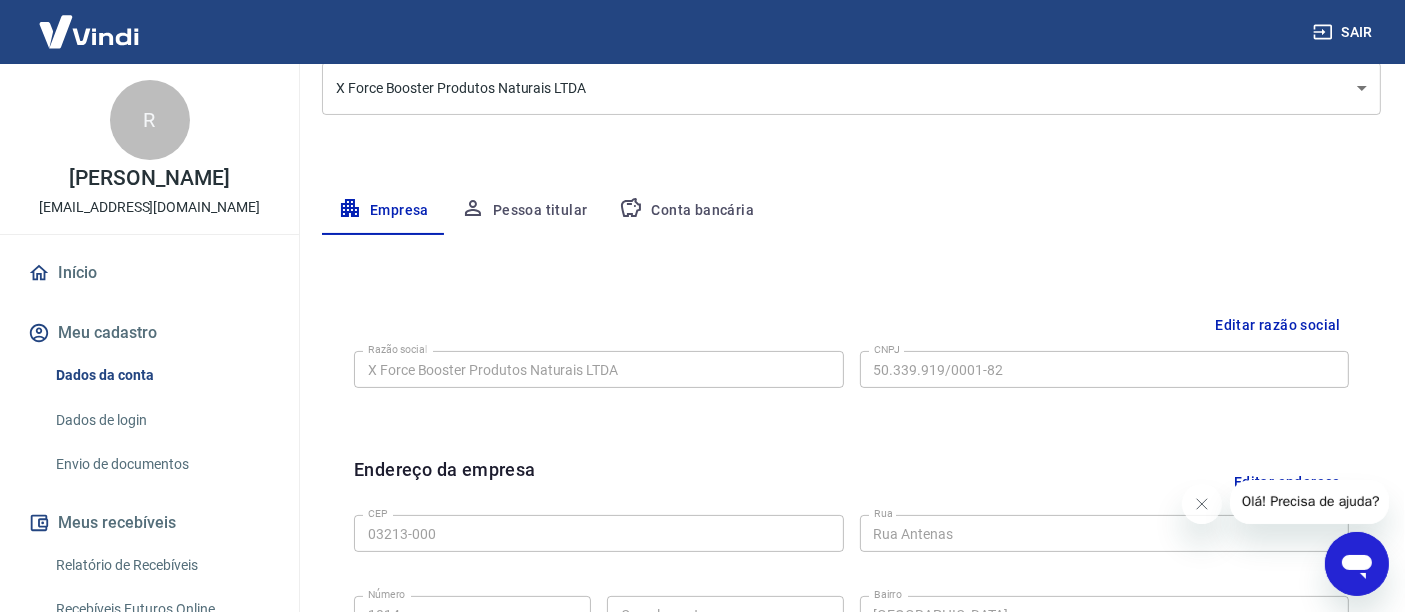 scroll, scrollTop: 50, scrollLeft: 0, axis: vertical 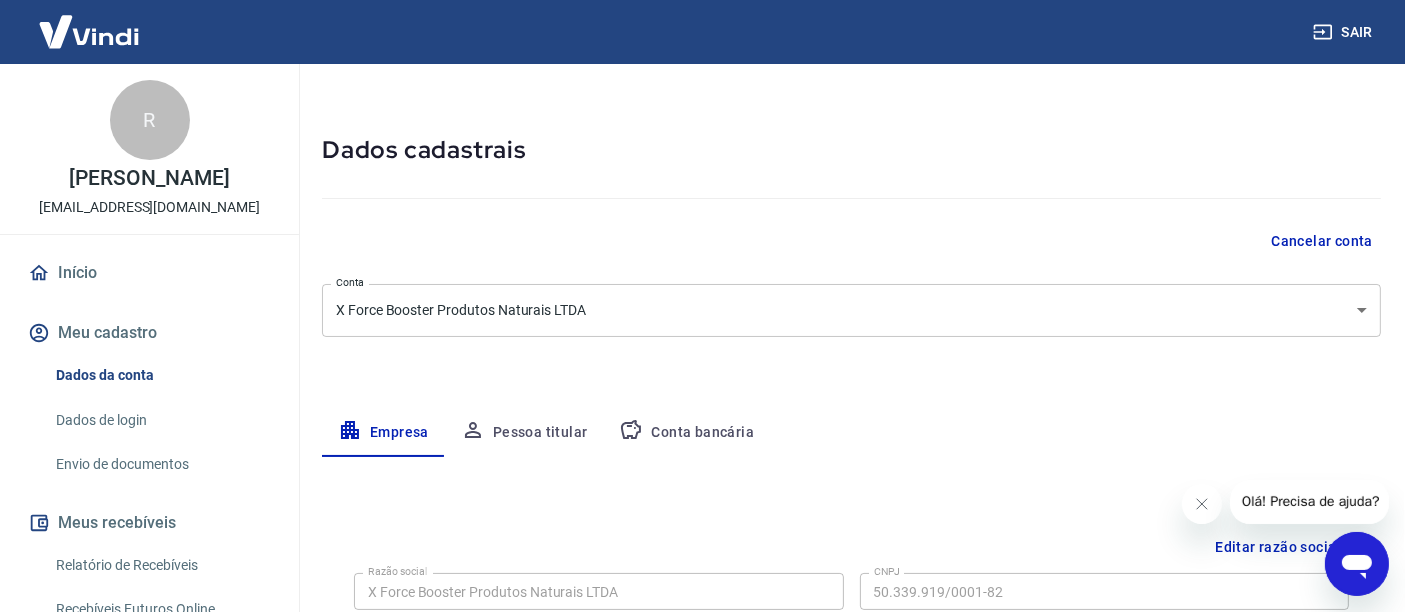 click on "Conta bancária" at bounding box center (686, 433) 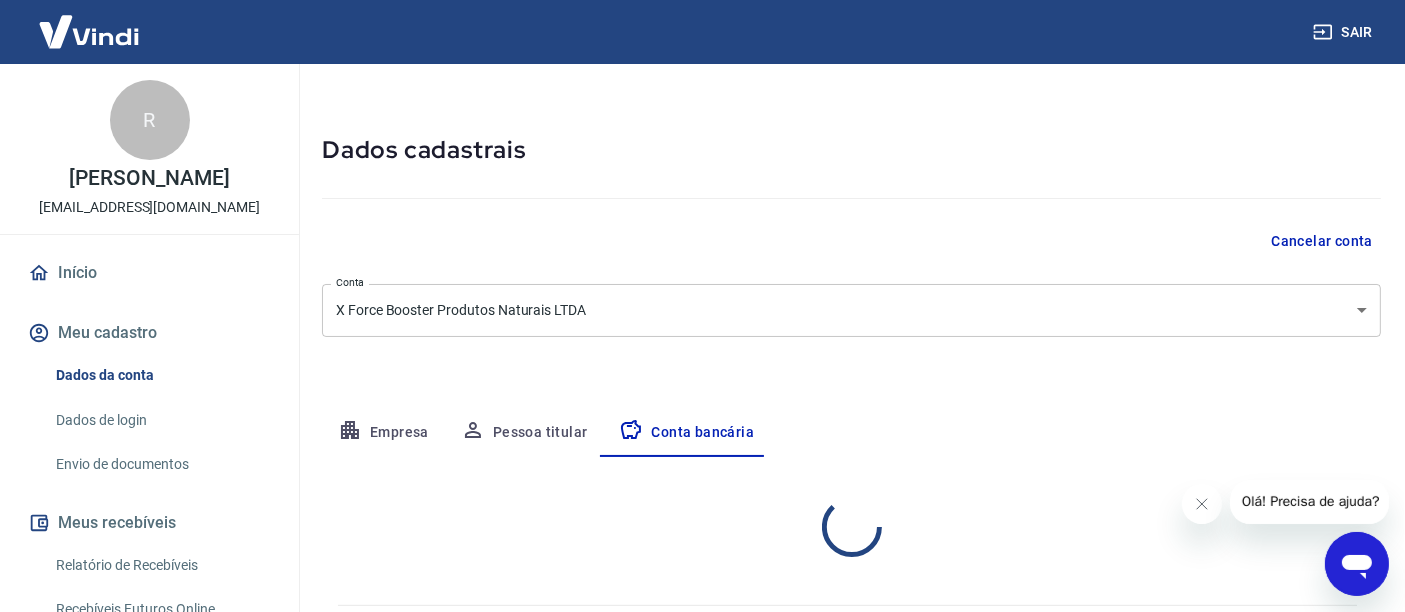select on "1" 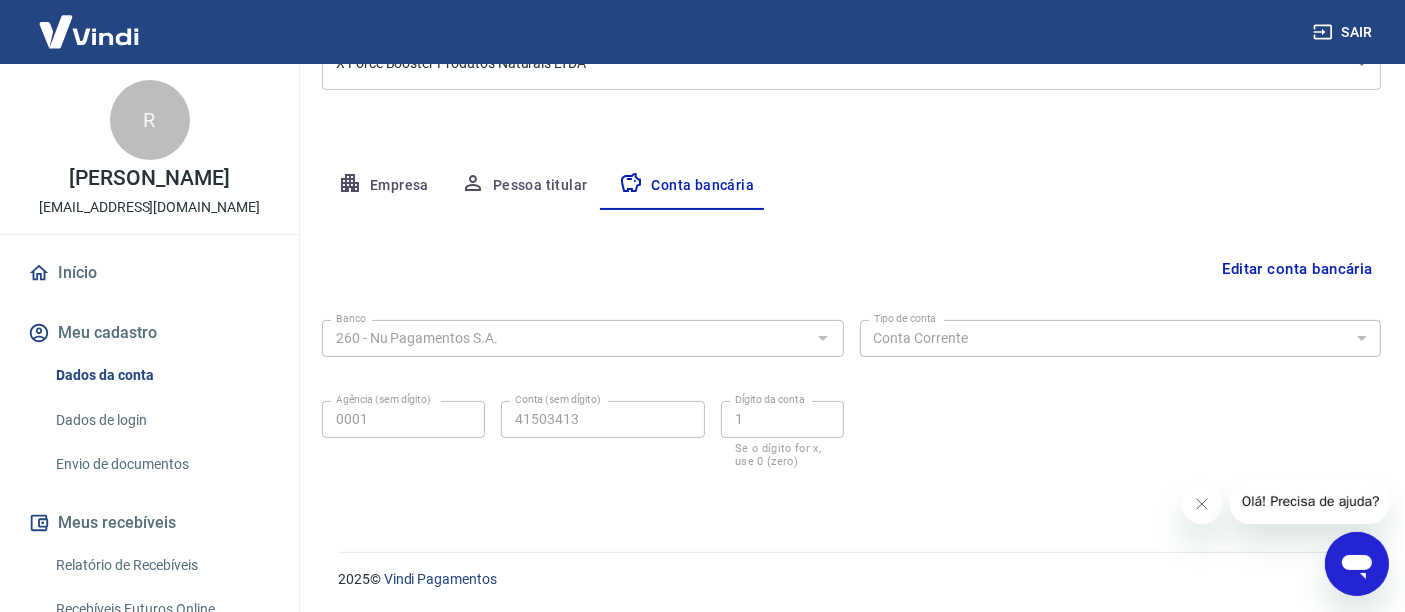 scroll, scrollTop: 0, scrollLeft: 0, axis: both 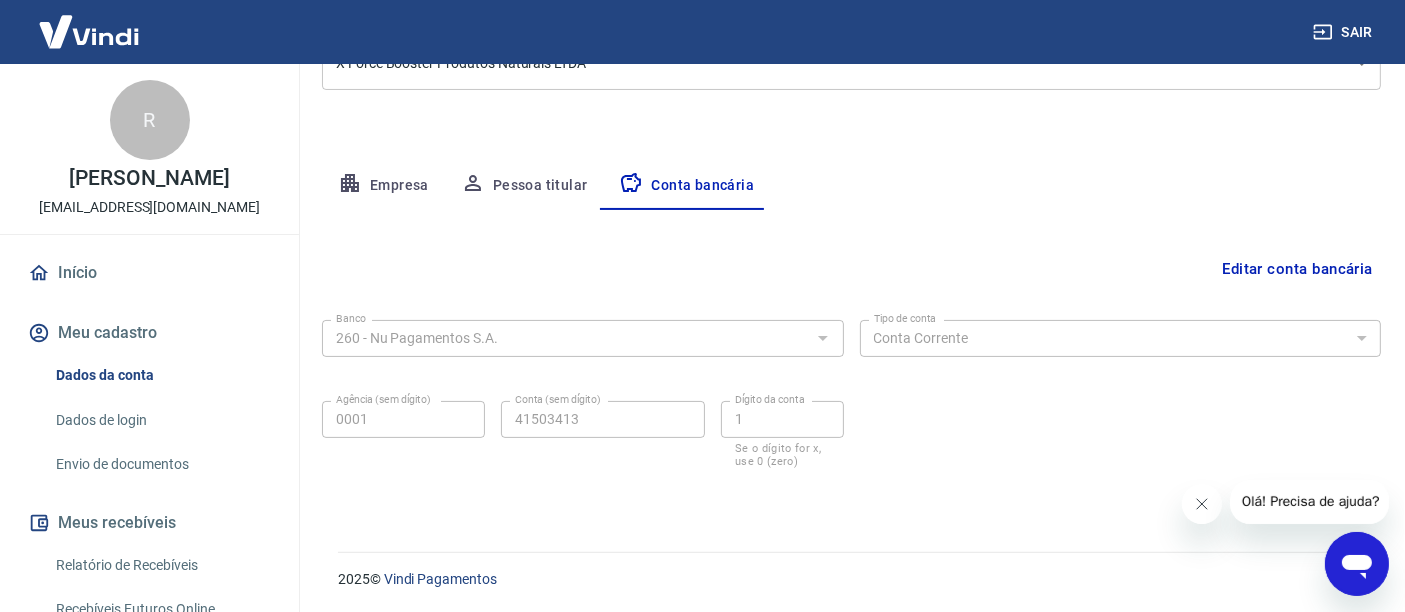 click 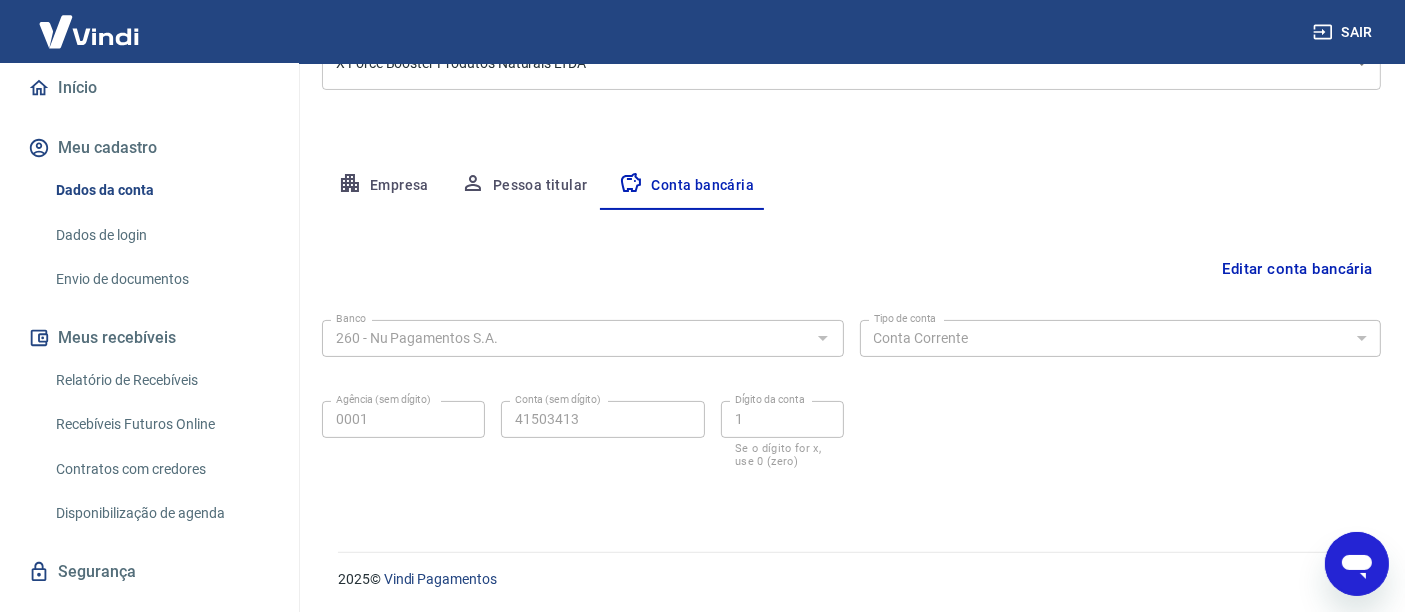 scroll, scrollTop: 222, scrollLeft: 0, axis: vertical 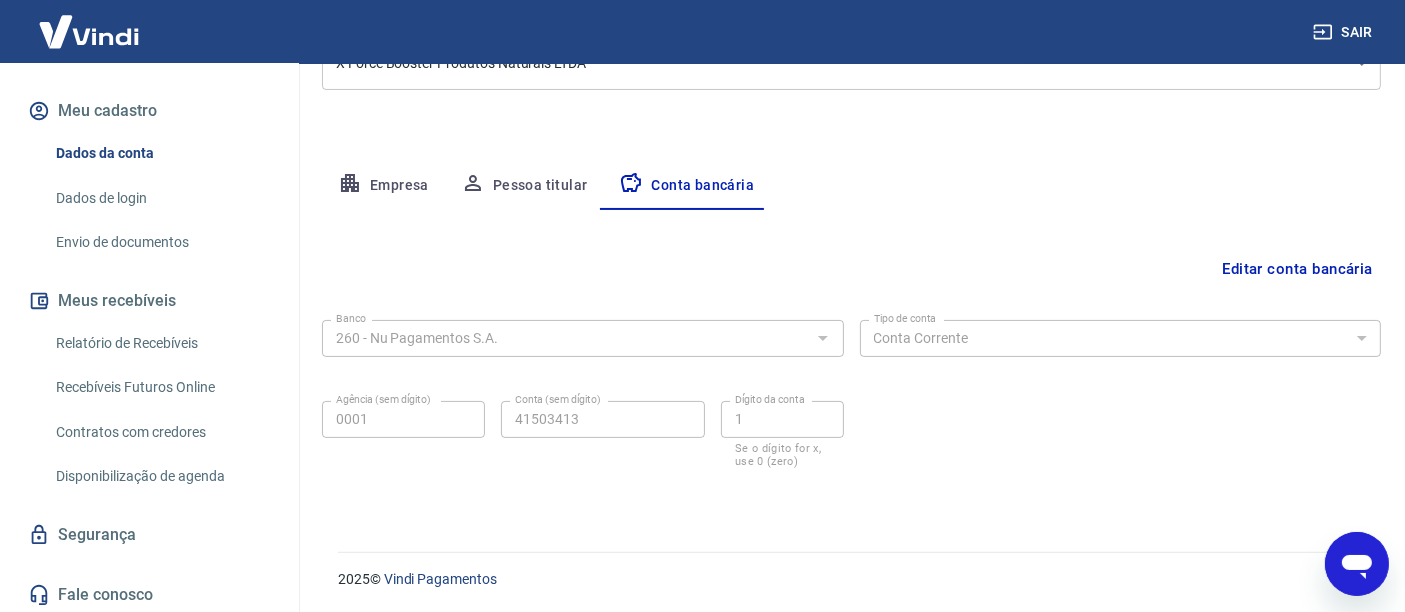 click on "Meus recebíveis" at bounding box center [149, 301] 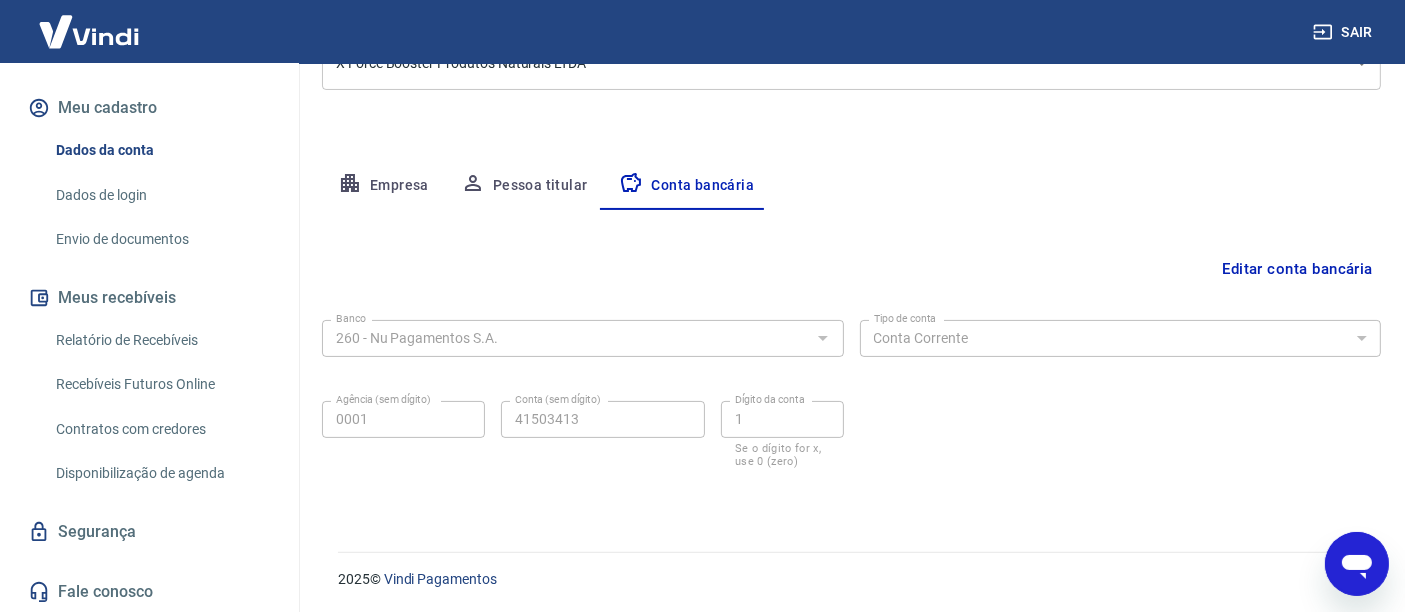 click on "Segurança" at bounding box center (149, 532) 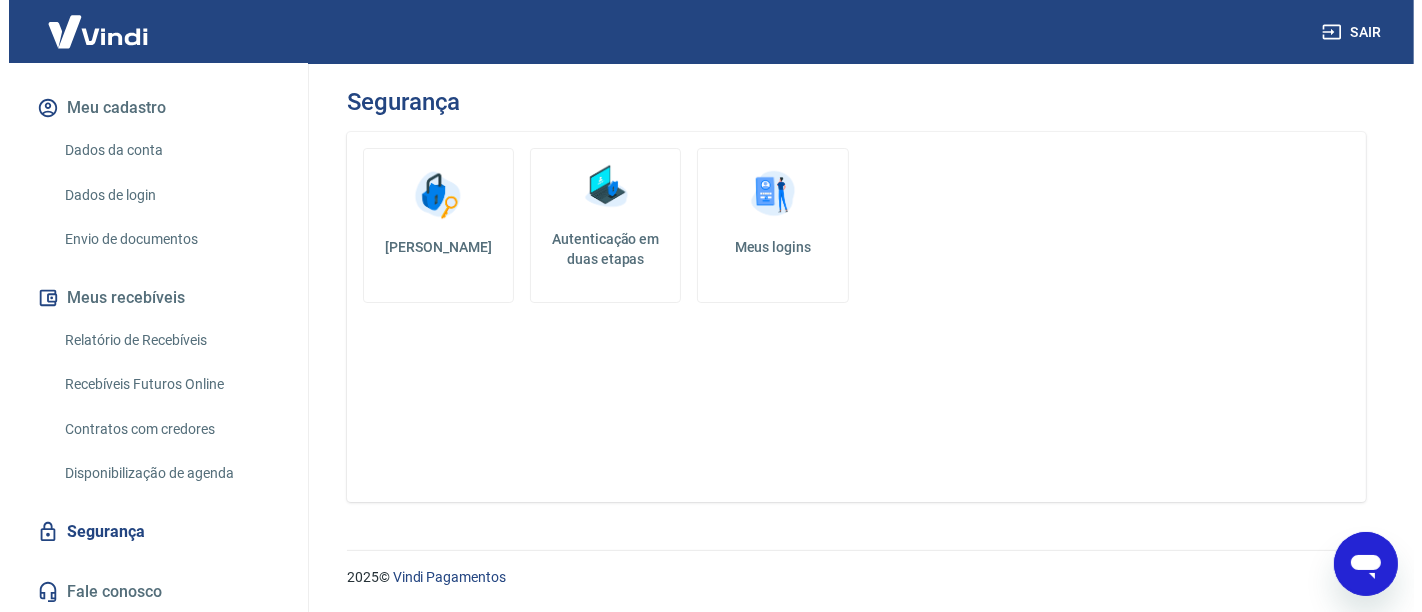 scroll, scrollTop: 0, scrollLeft: 0, axis: both 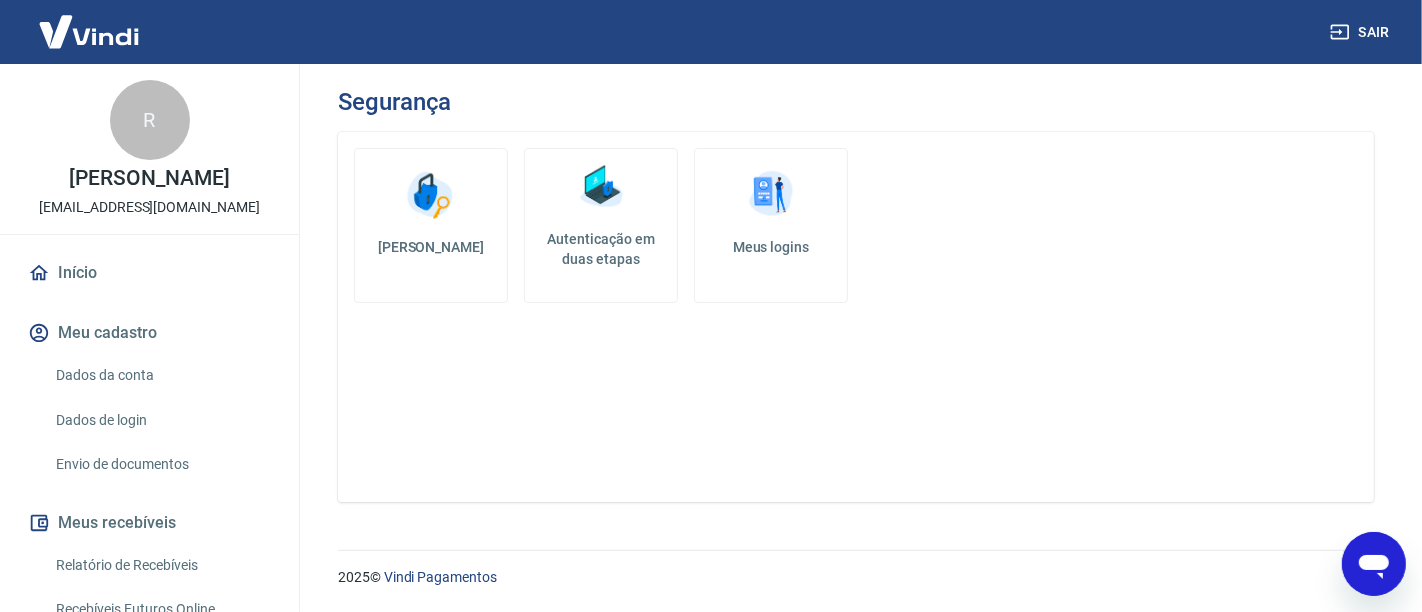 click on "Início" at bounding box center (149, 273) 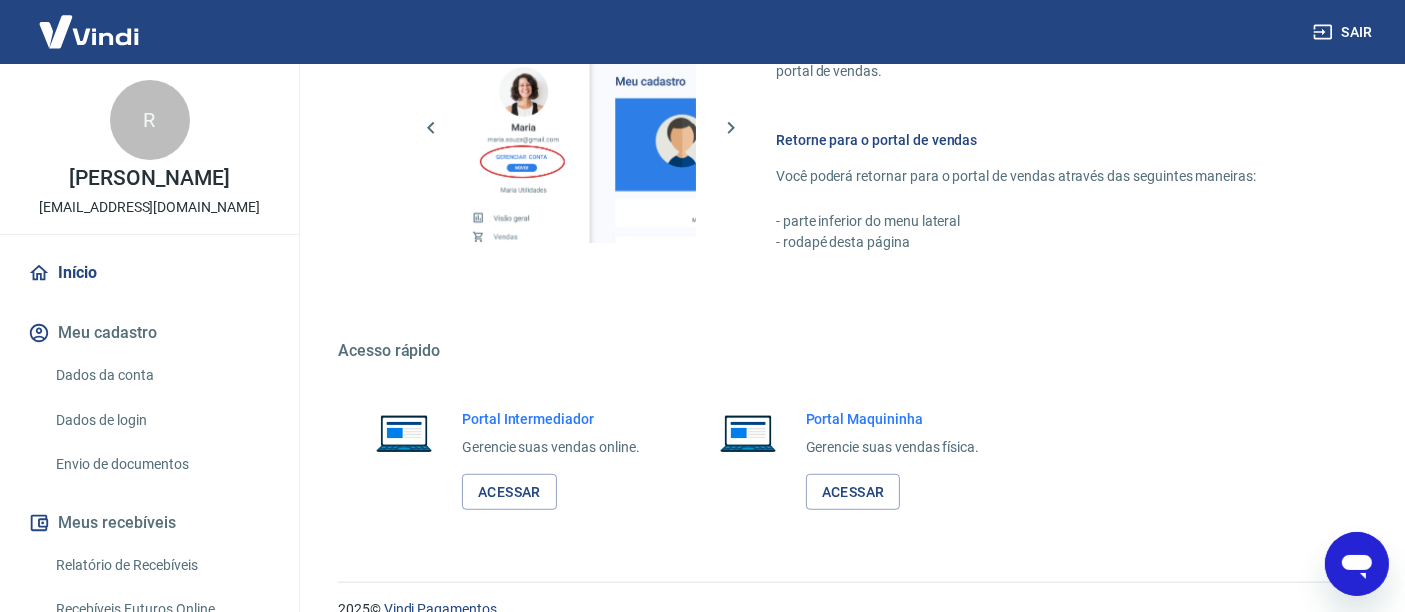 scroll, scrollTop: 1191, scrollLeft: 0, axis: vertical 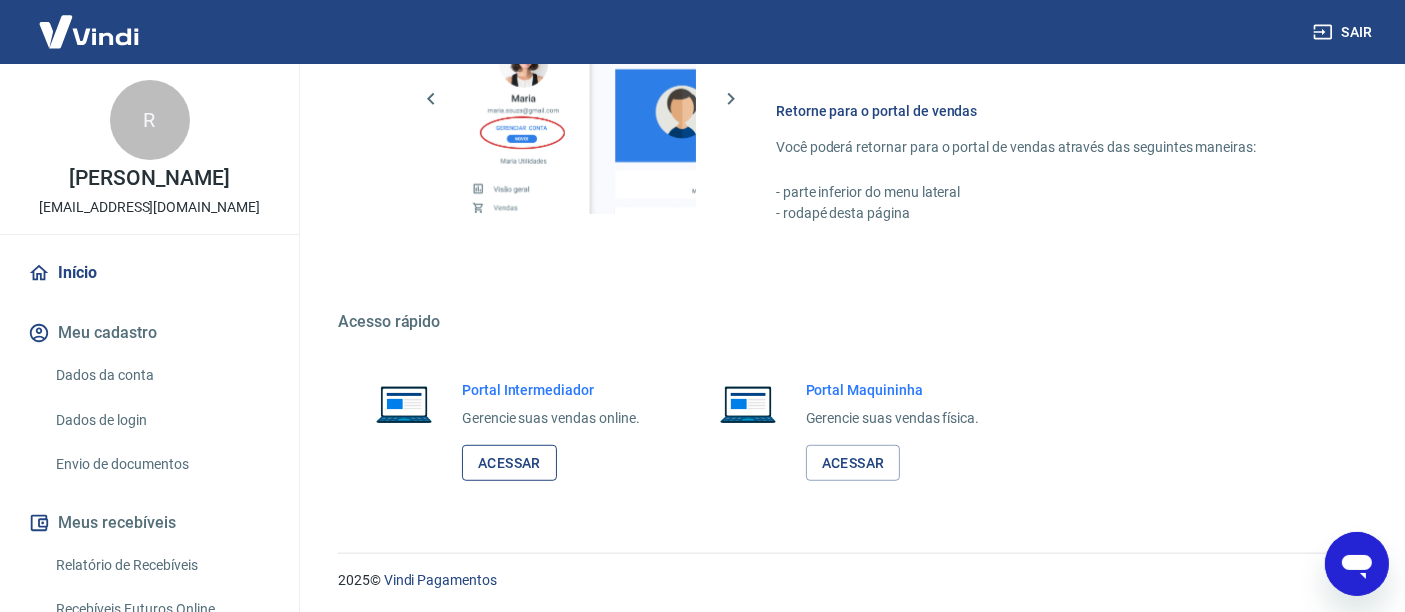 click on "Acessar" at bounding box center [509, 463] 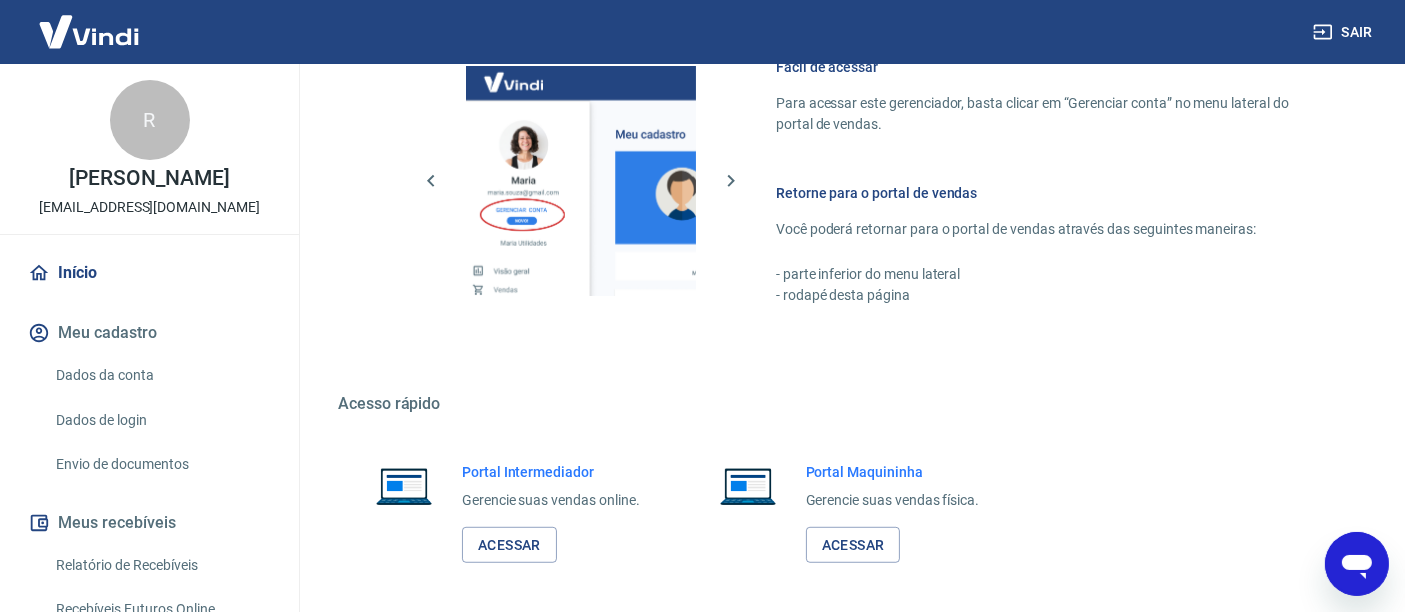 scroll, scrollTop: 1080, scrollLeft: 0, axis: vertical 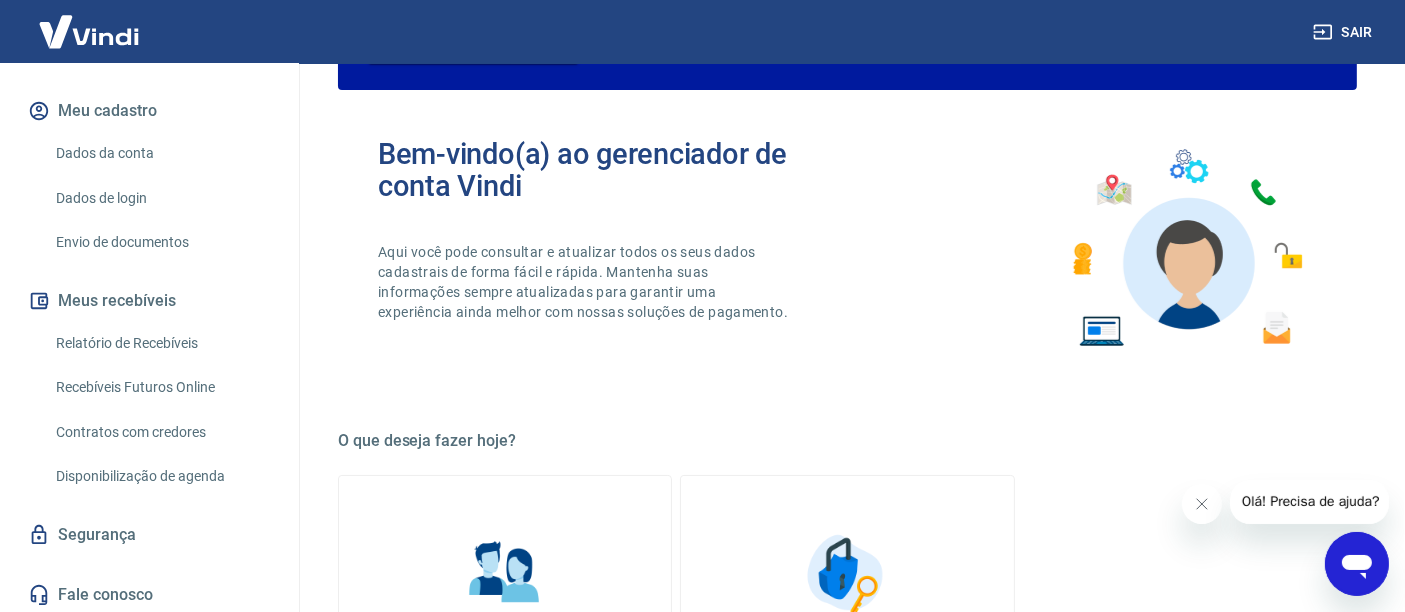click on "Envio de documentos" at bounding box center (161, 242) 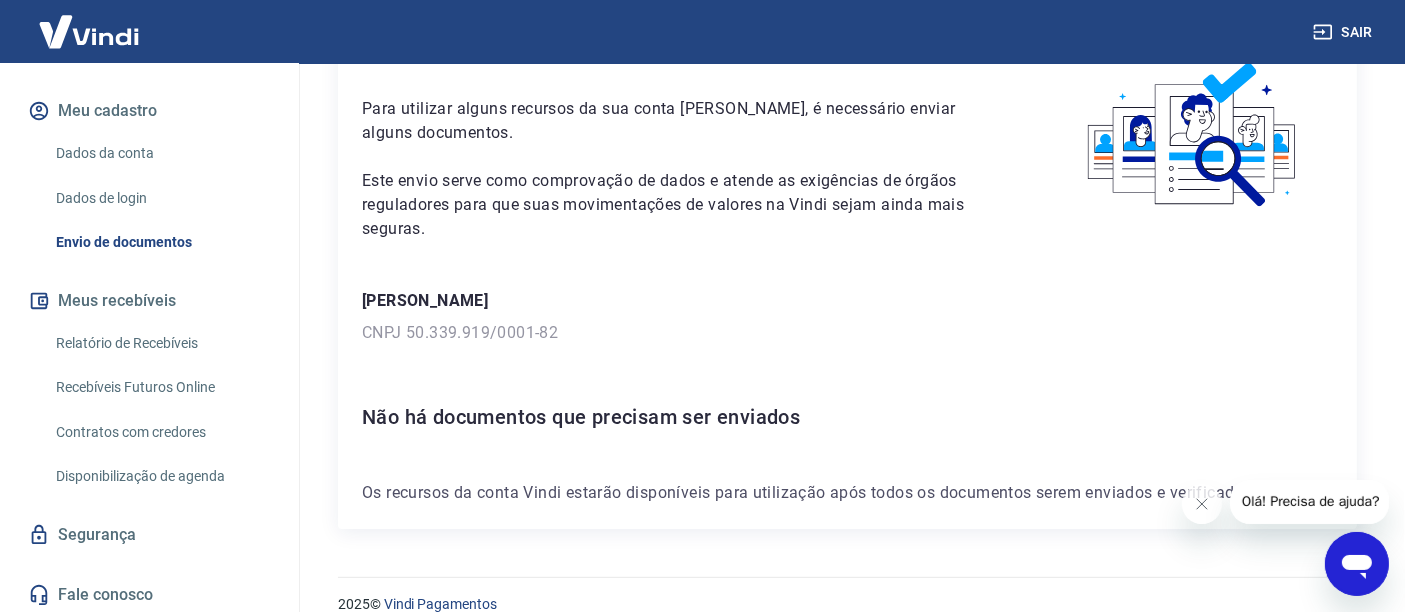 scroll, scrollTop: 137, scrollLeft: 0, axis: vertical 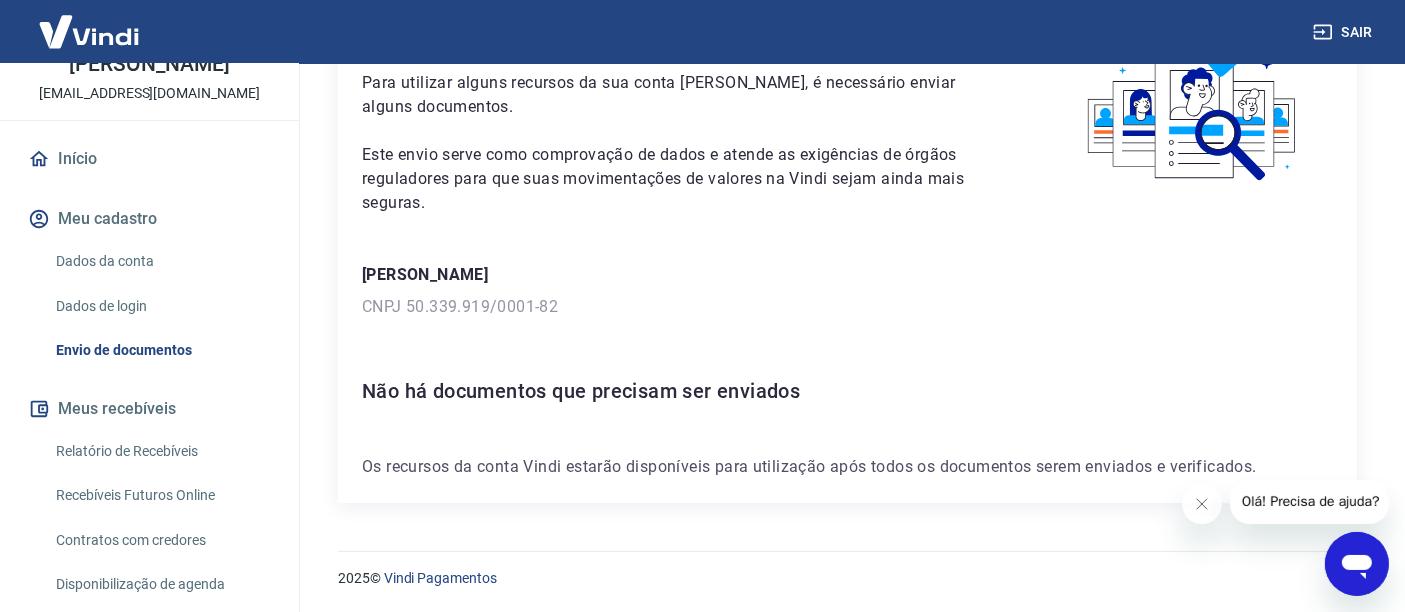 click on "Meu cadastro" at bounding box center [149, 219] 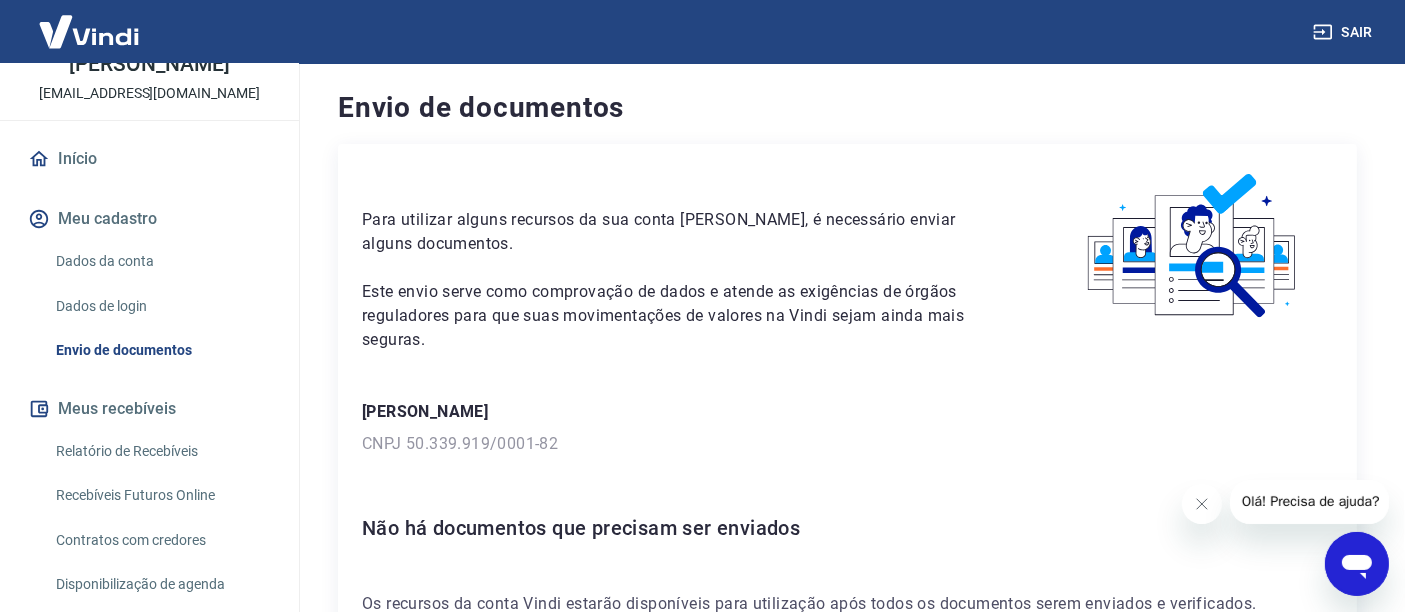 scroll, scrollTop: 0, scrollLeft: 0, axis: both 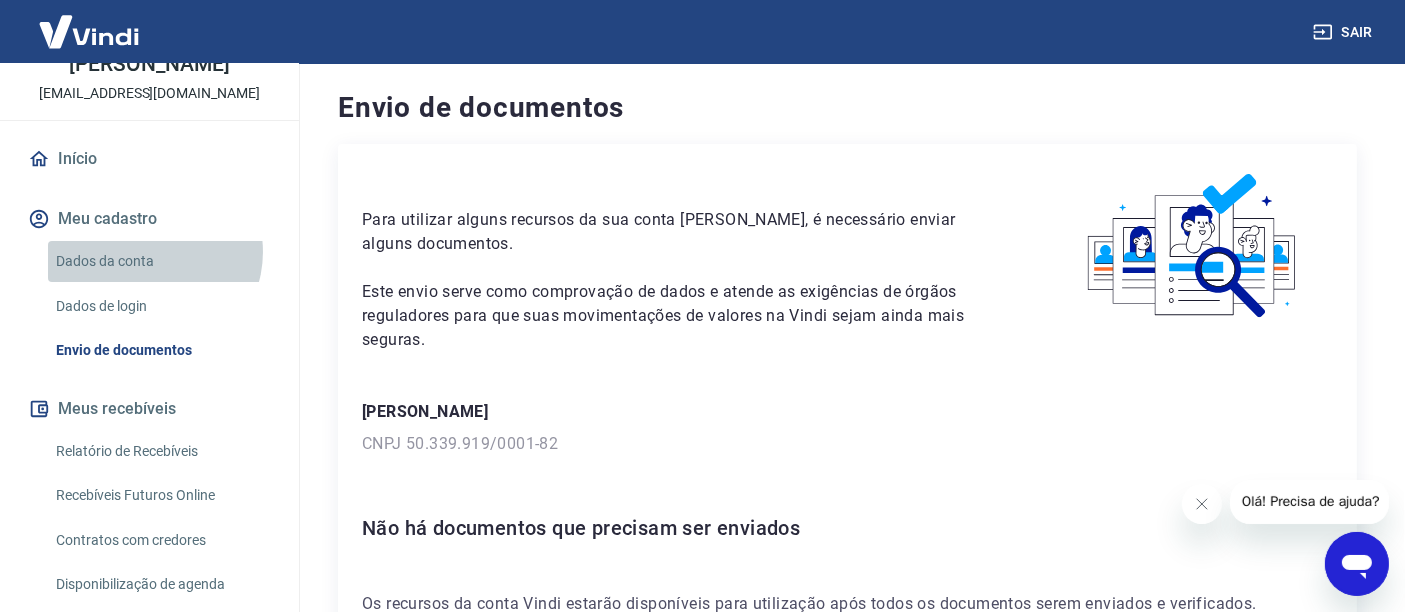 click on "Dados da conta" at bounding box center (161, 261) 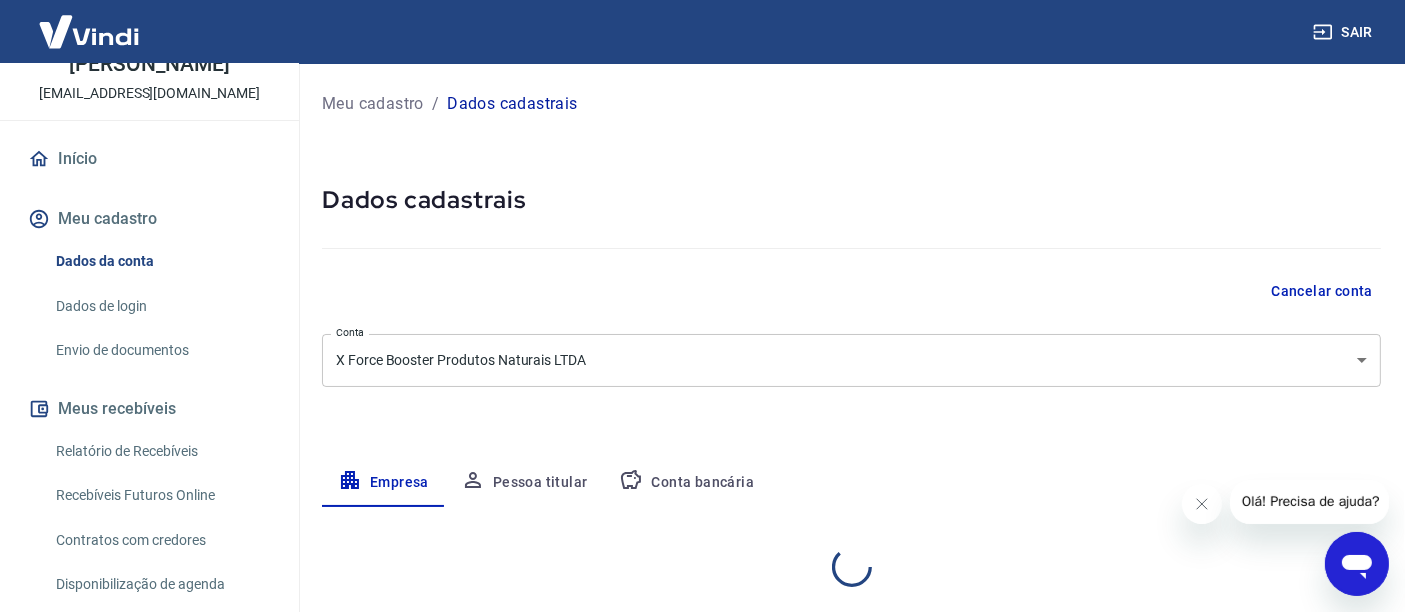 select on "SP" 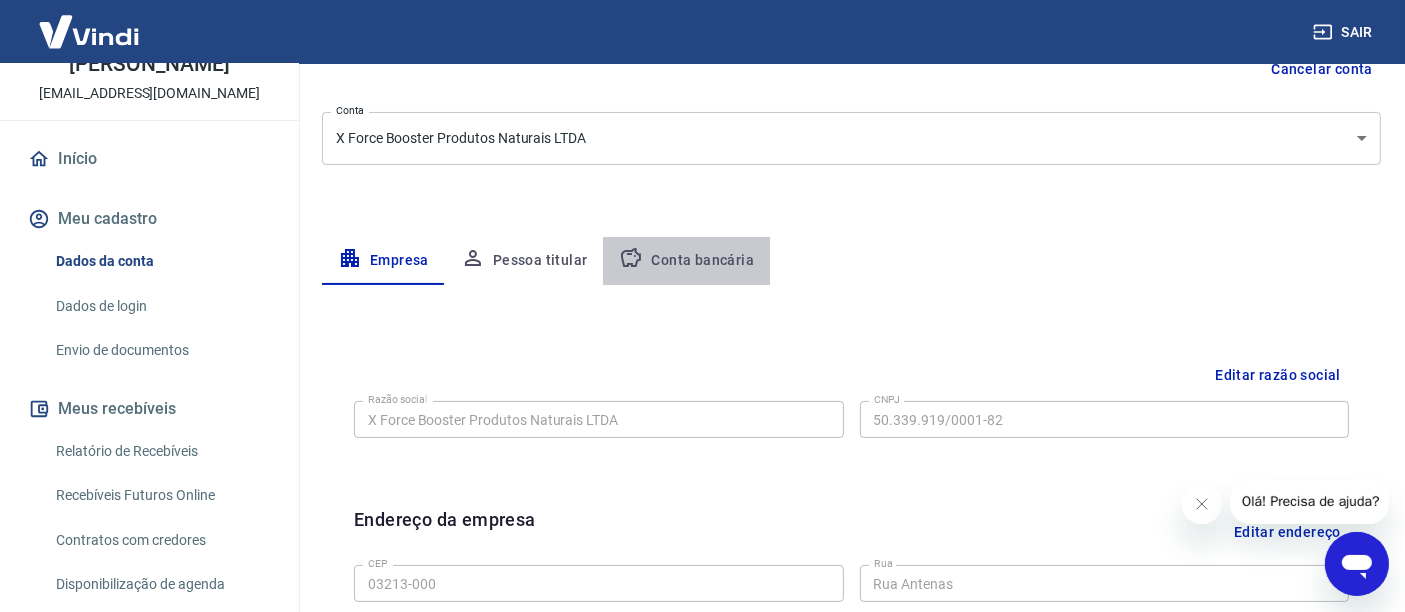 click on "Conta bancária" at bounding box center [686, 261] 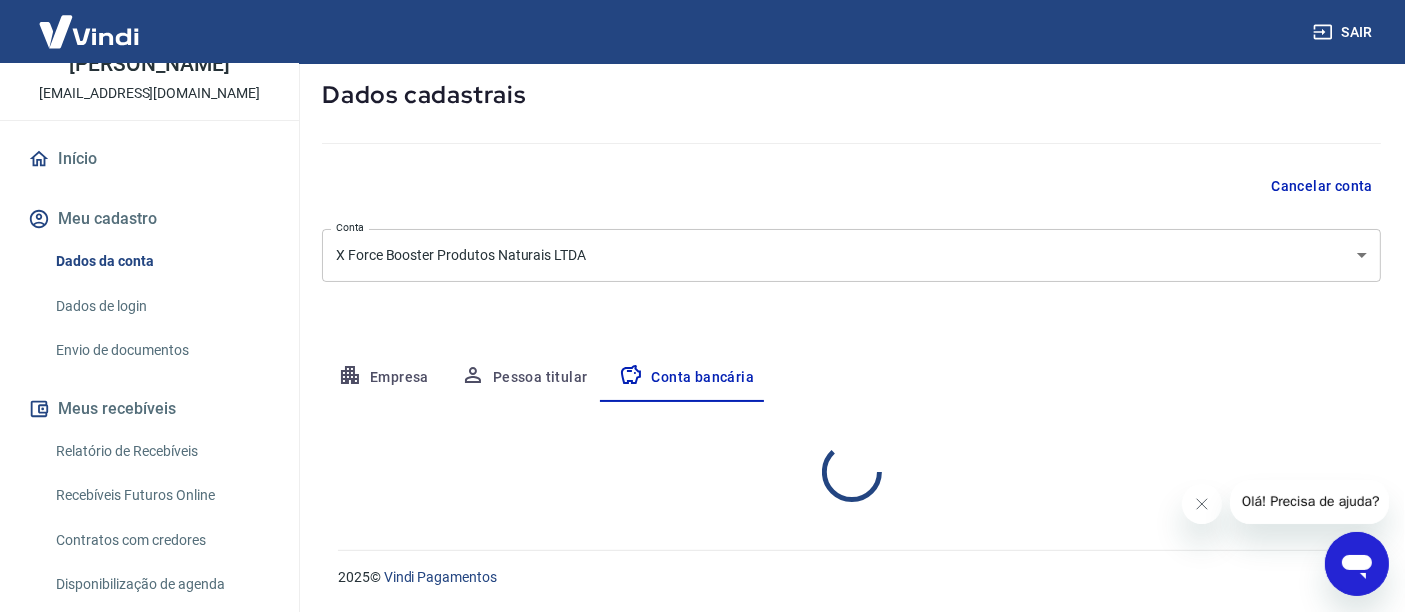 select on "1" 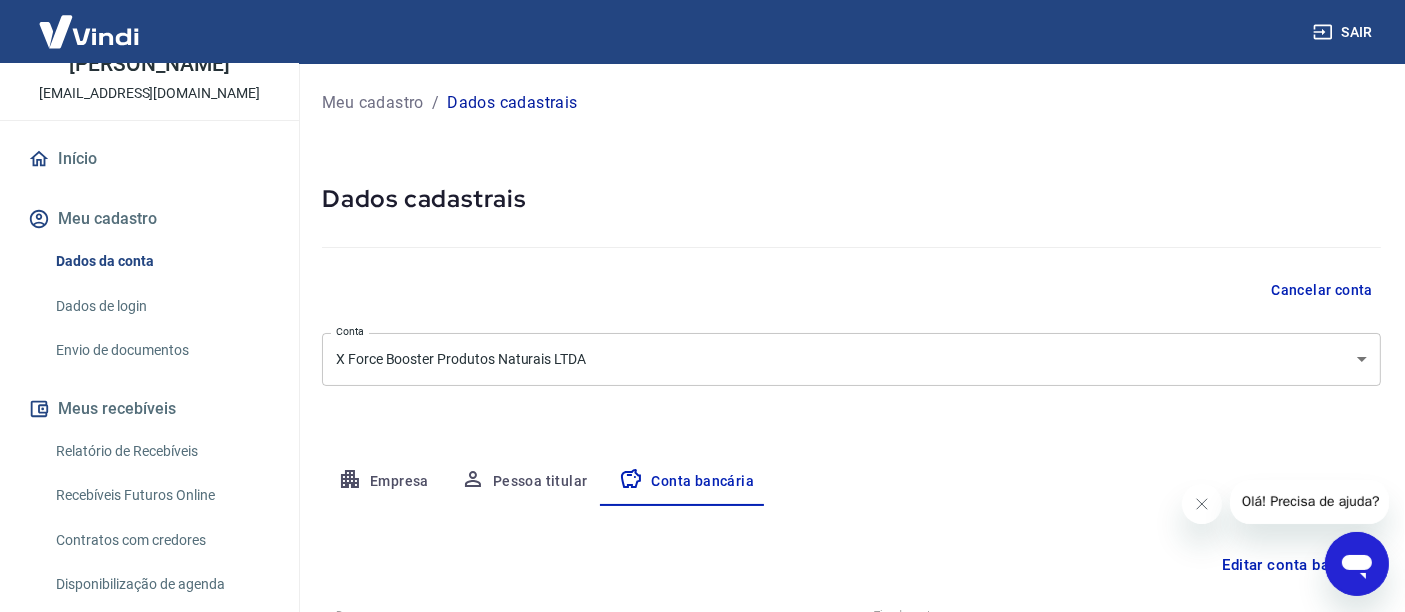 scroll, scrollTop: 297, scrollLeft: 0, axis: vertical 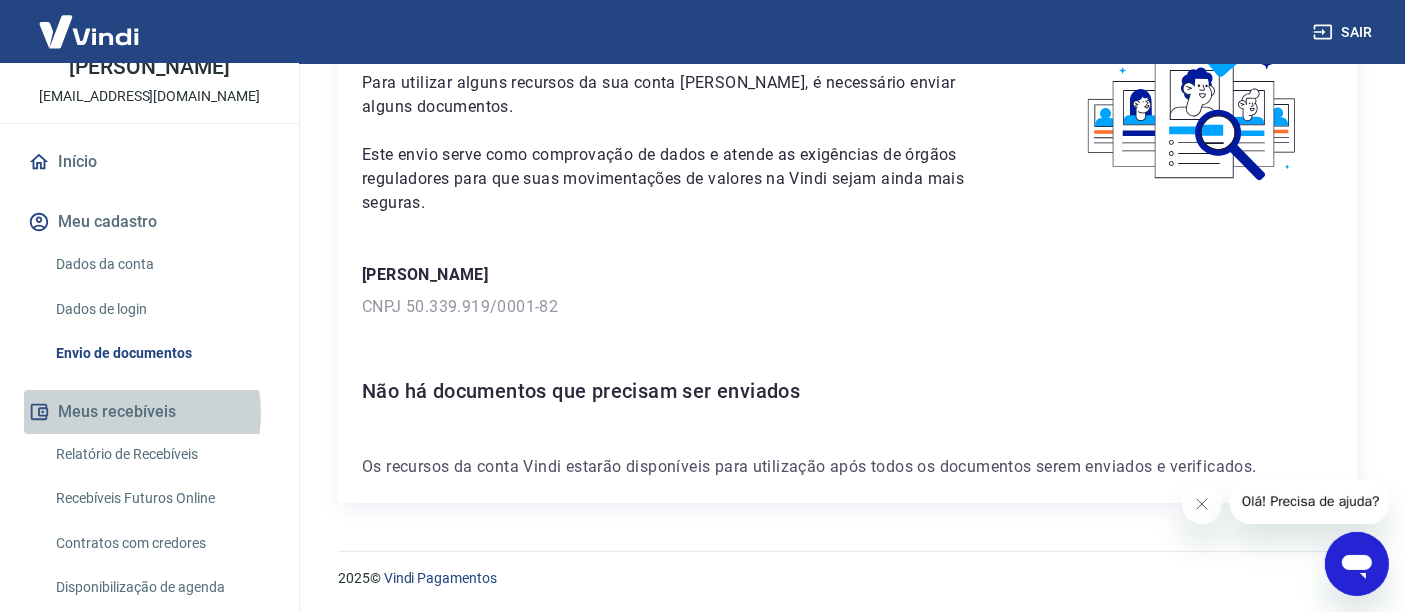 click on "Meus recebíveis" at bounding box center [149, 412] 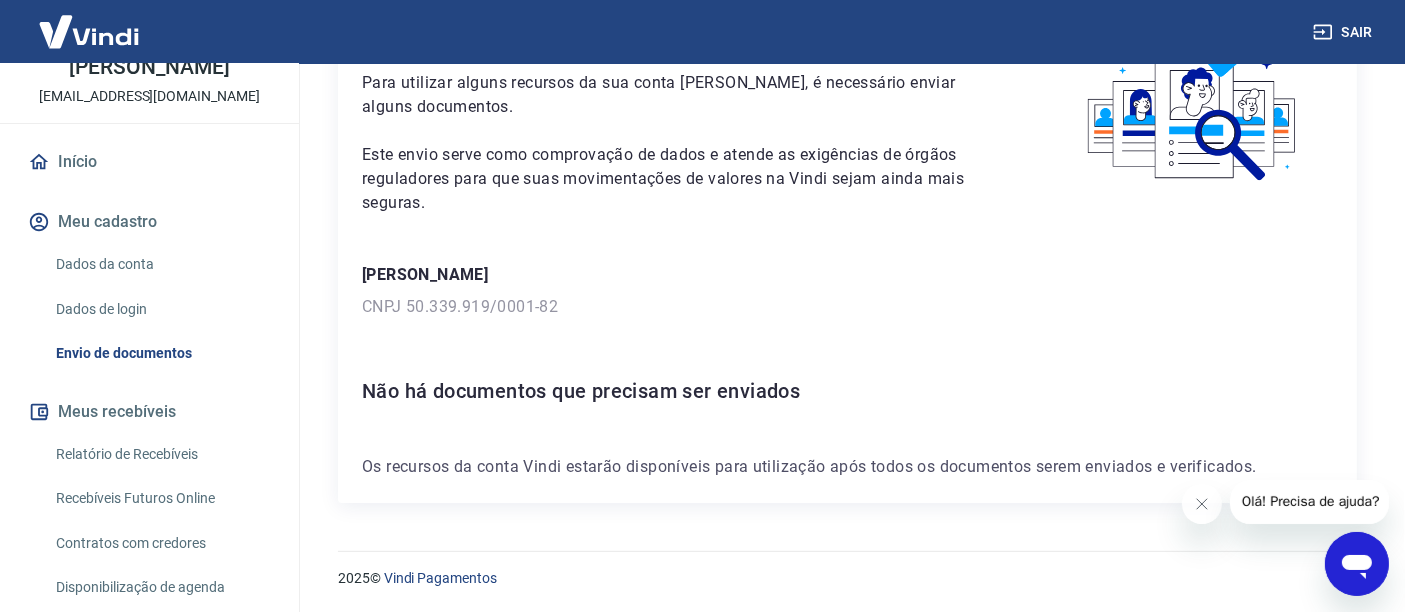 click on "Meus recebíveis" at bounding box center [149, 412] 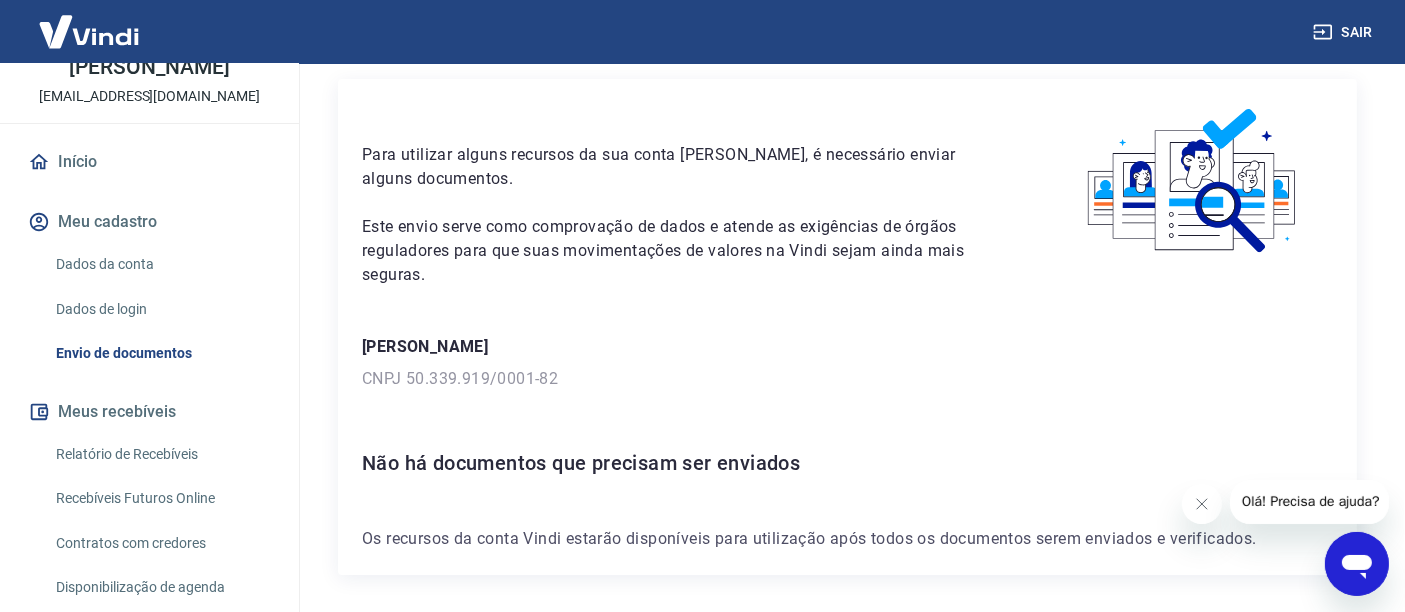 scroll, scrollTop: 0, scrollLeft: 0, axis: both 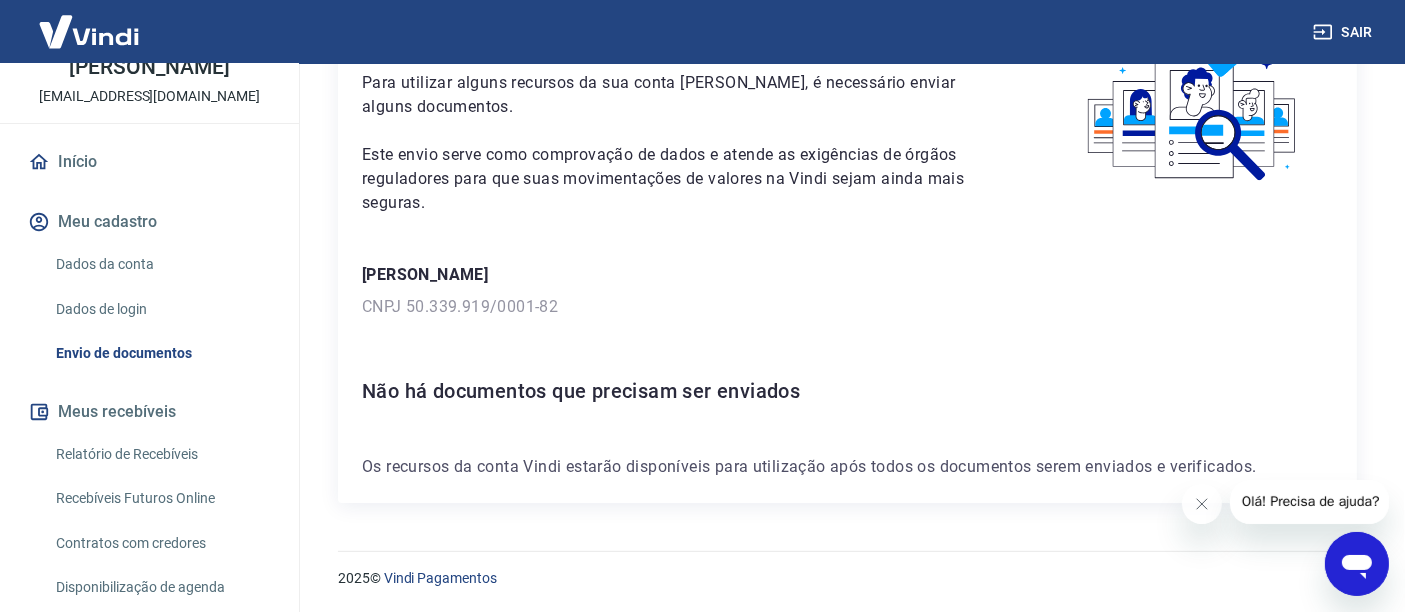 click on "Dados da conta" at bounding box center (161, 264) 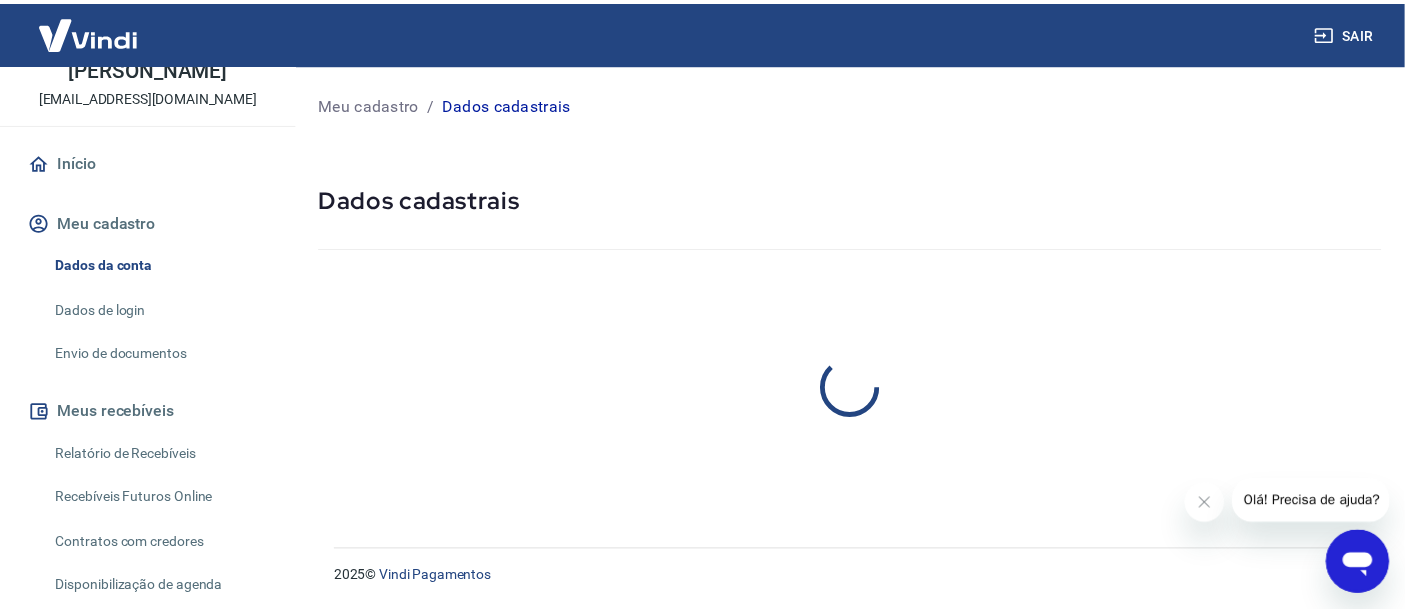 scroll, scrollTop: 0, scrollLeft: 0, axis: both 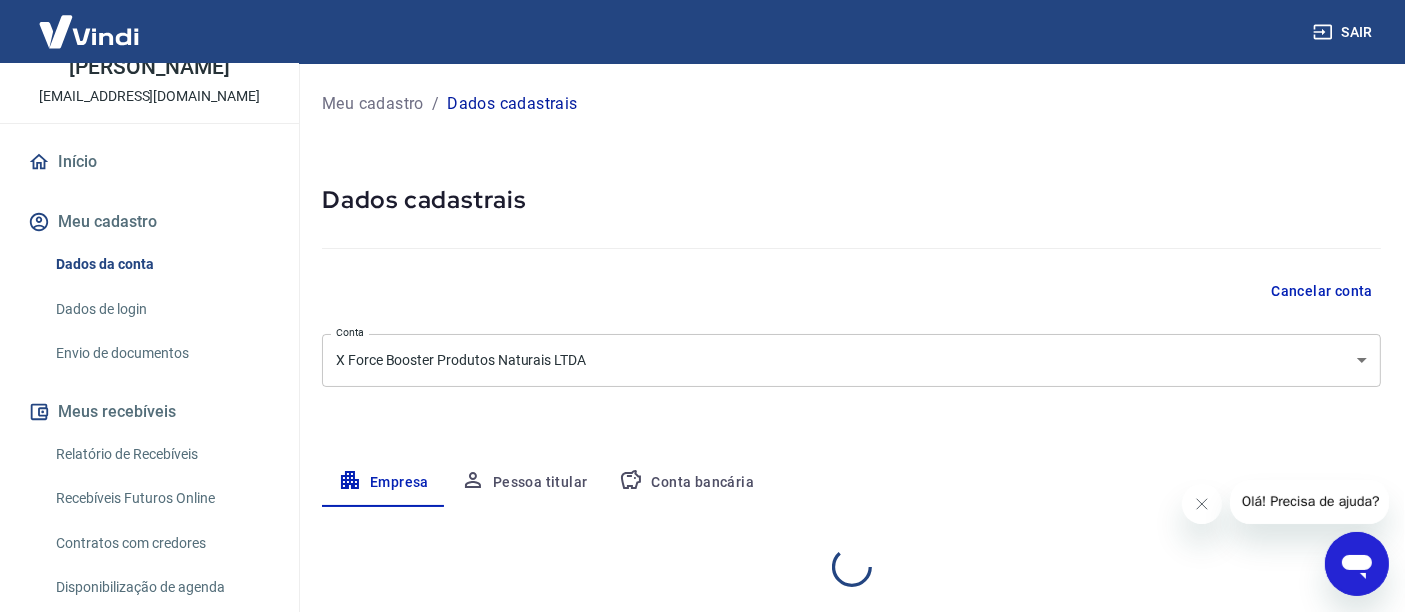 select on "SP" 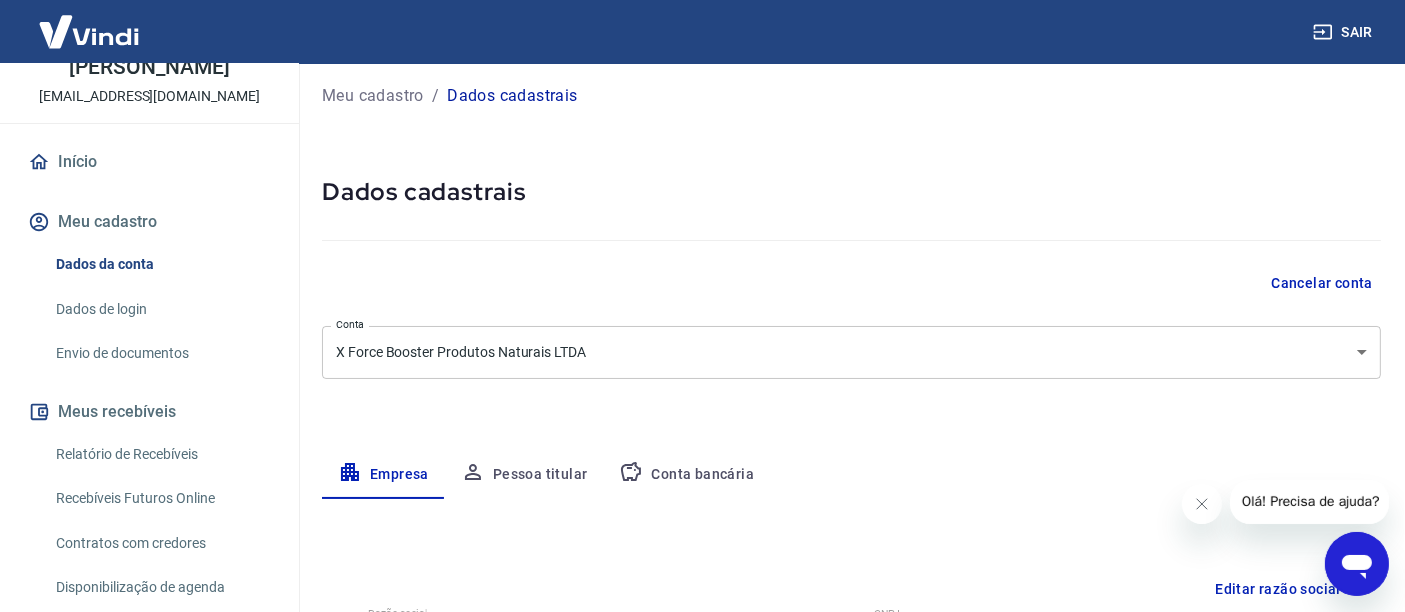 scroll, scrollTop: 0, scrollLeft: 0, axis: both 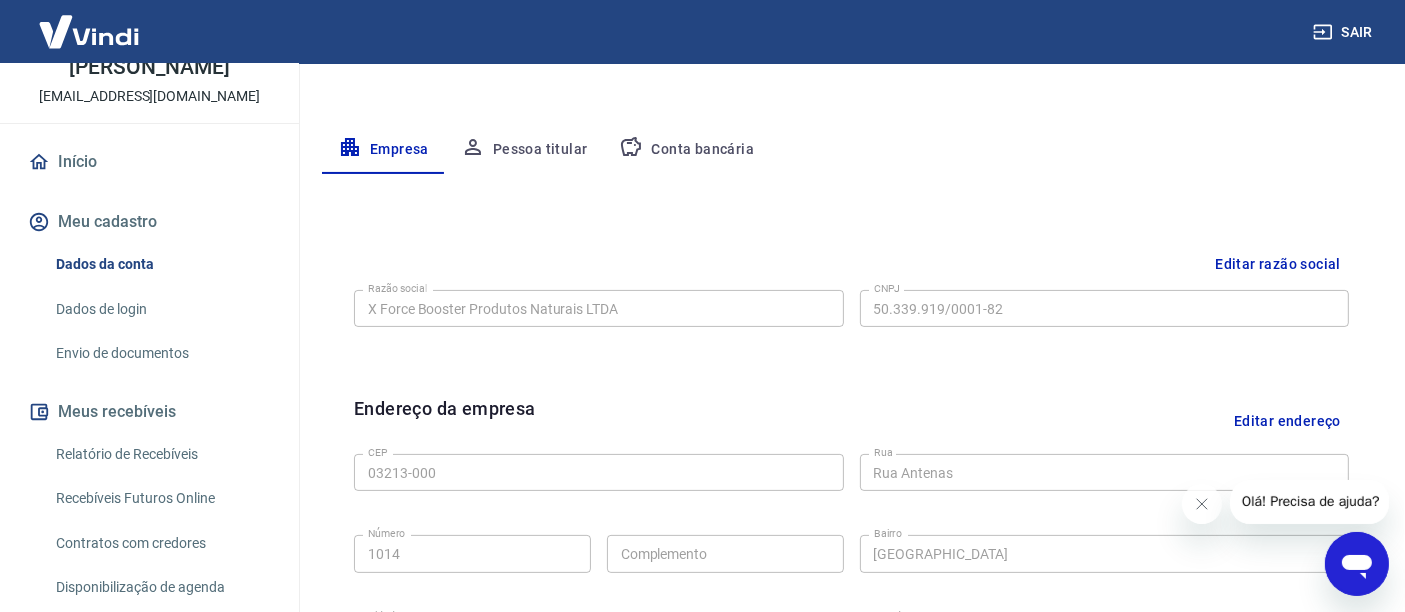 click on "Conta bancária" at bounding box center [686, 150] 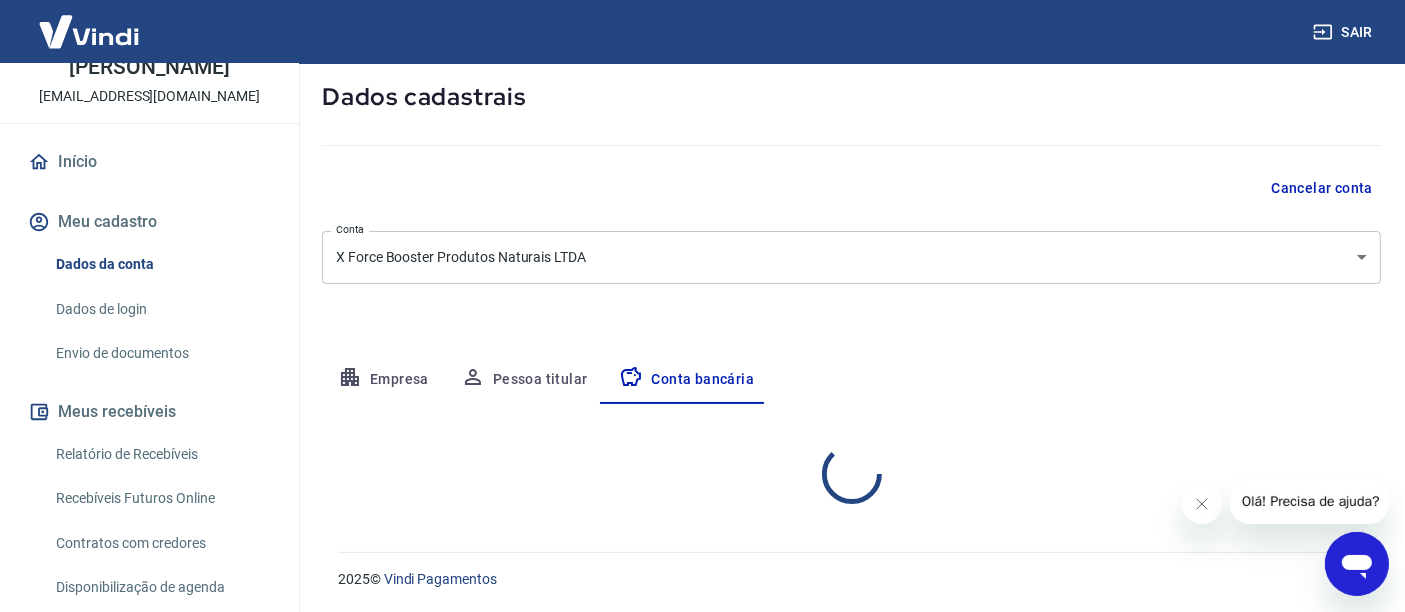 scroll, scrollTop: 297, scrollLeft: 0, axis: vertical 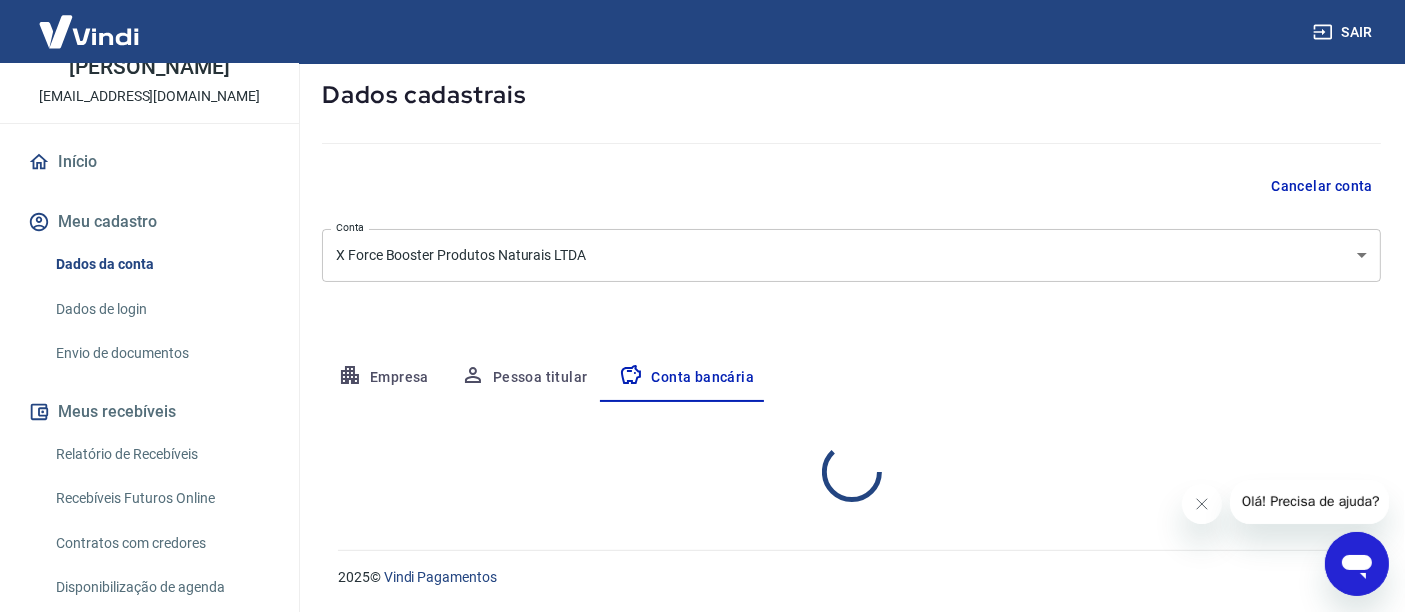 select on "1" 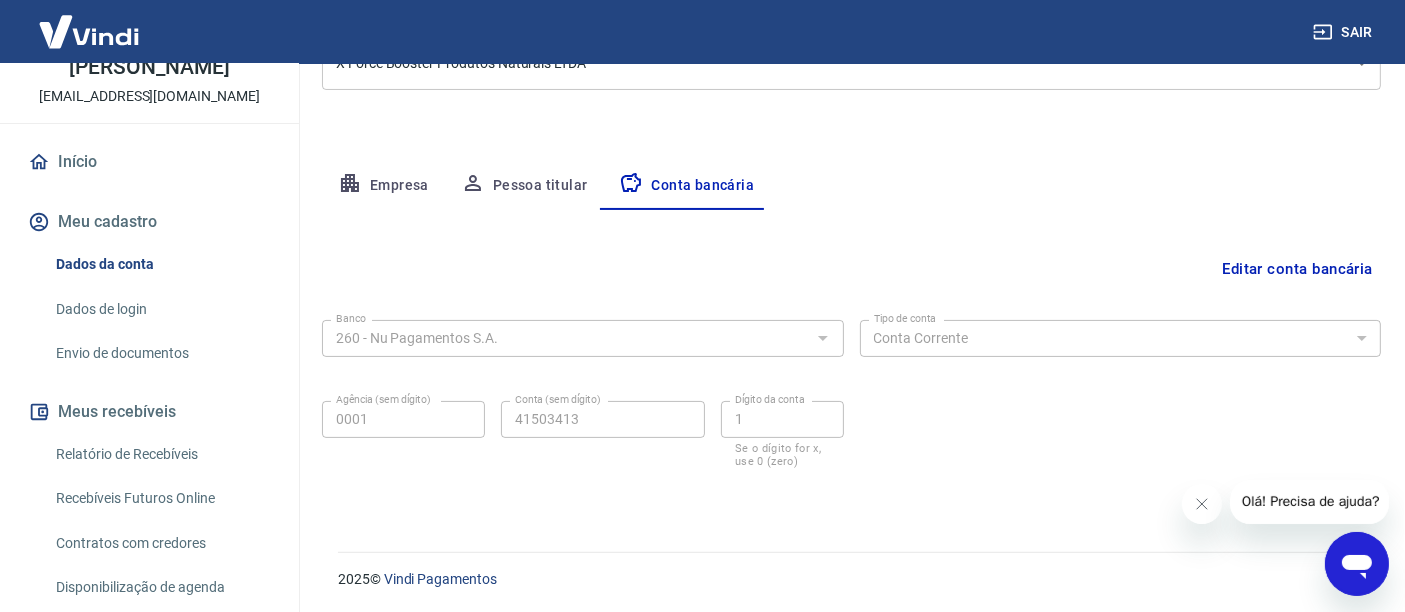 click on "Banco 260 - Nu Pagamentos S.A. Banco Tipo de conta Conta Corrente Conta Poupança Tipo de conta Agência (sem dígito) 0001 Agência (sem dígito) Conta (sem dígito) 41503413 Conta (sem dígito) Dígito da conta 1 Dígito da conta Se o dígito for x, use 0 (zero)" at bounding box center (851, 392) 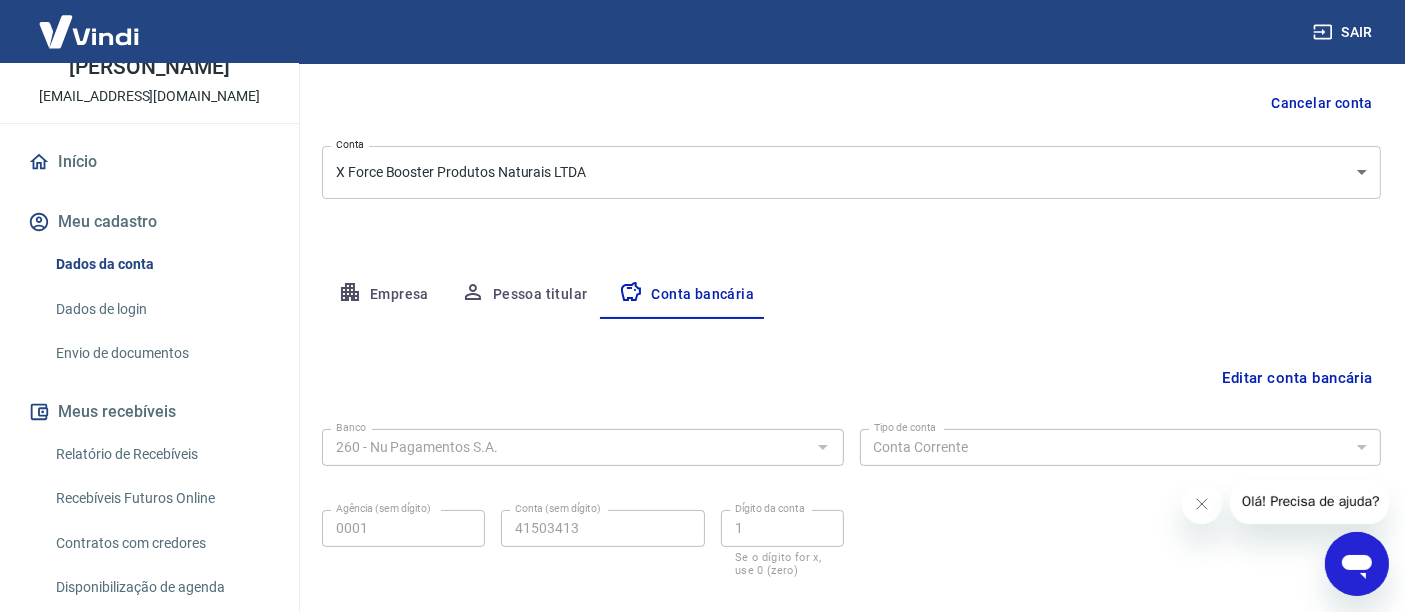 scroll, scrollTop: 0, scrollLeft: 0, axis: both 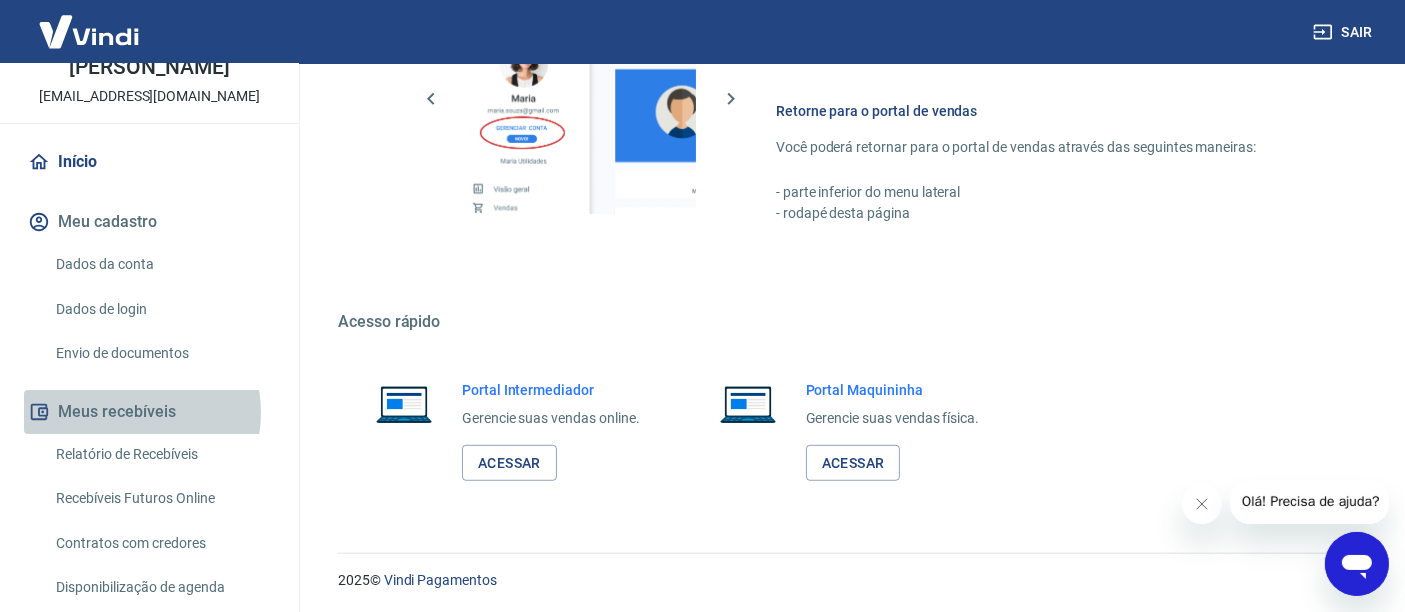 click on "Meus recebíveis" at bounding box center [149, 412] 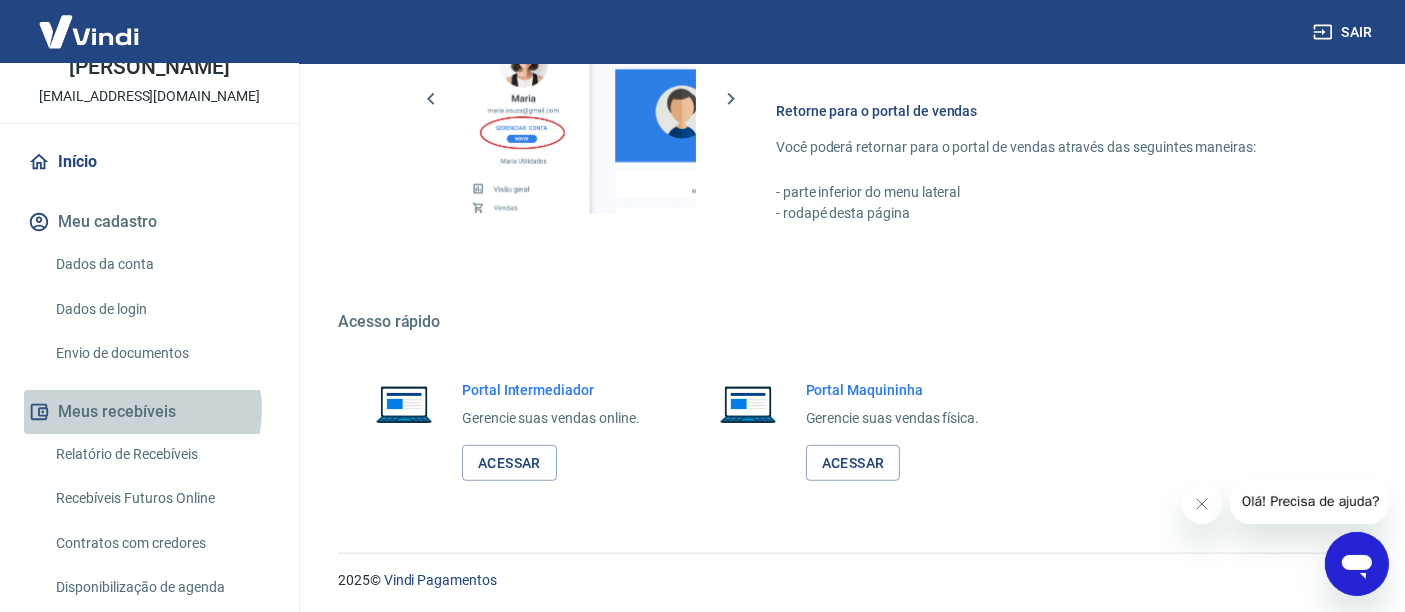 click on "Meus recebíveis" at bounding box center [149, 412] 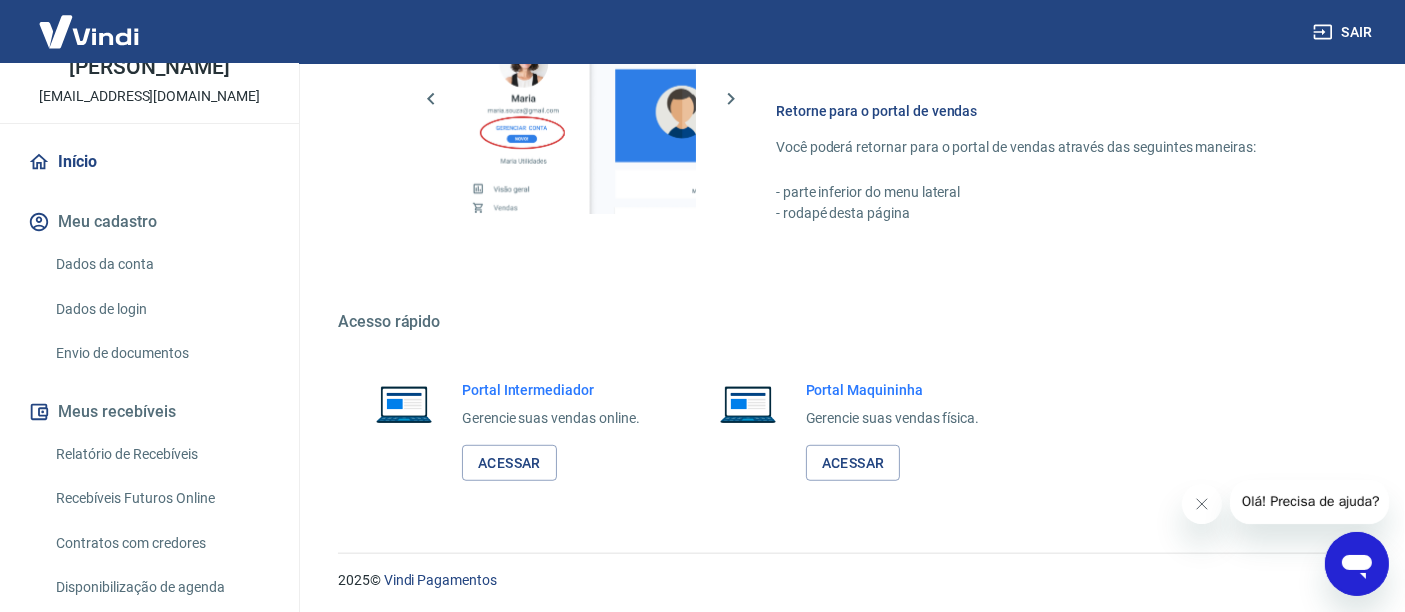 click on "Relatório de Recebíveis" at bounding box center (161, 454) 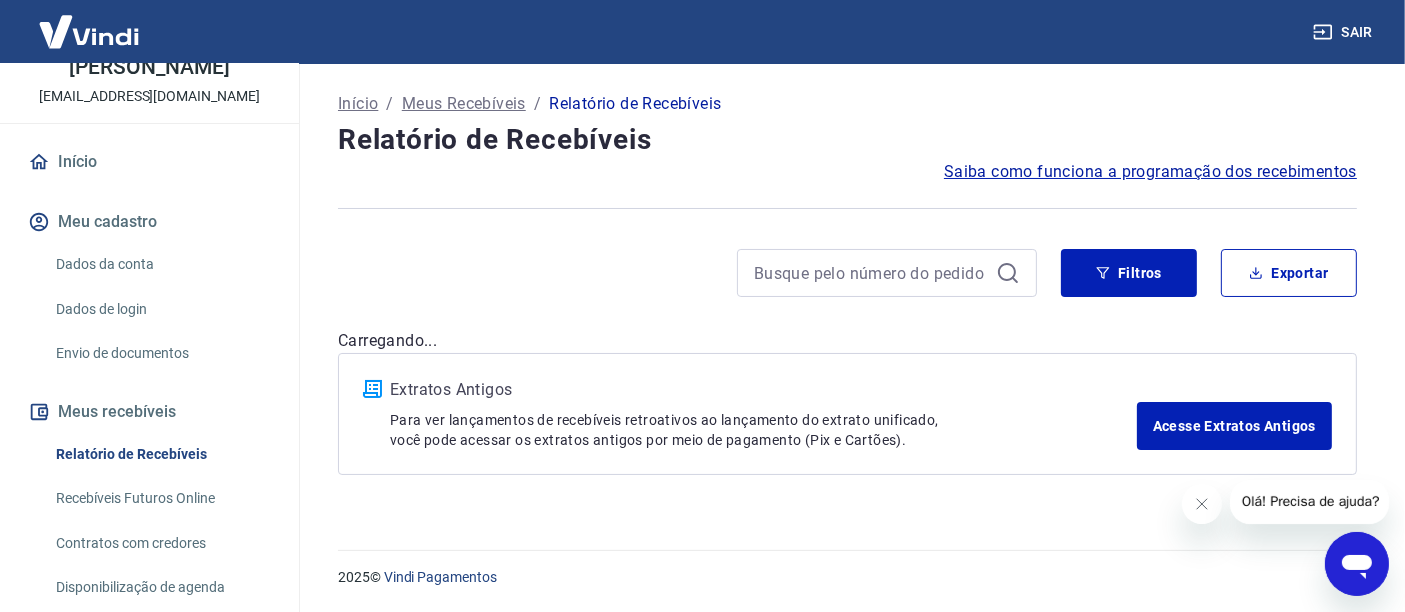 scroll, scrollTop: 0, scrollLeft: 0, axis: both 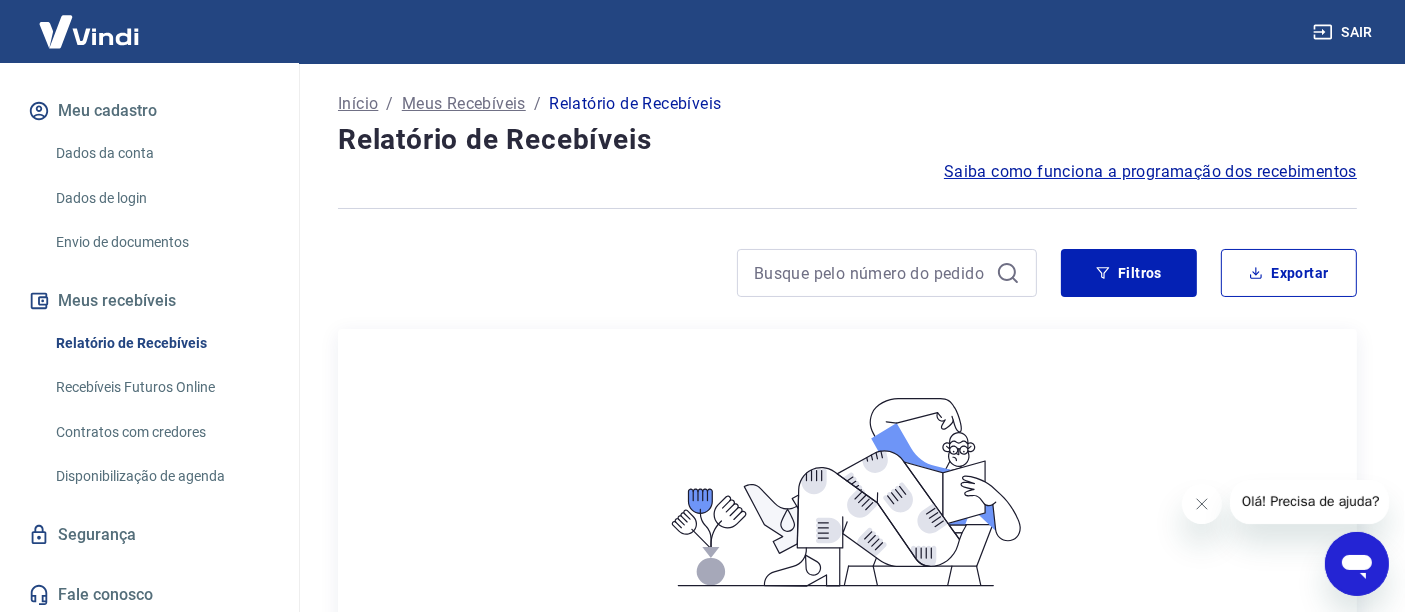 click on "Recebíveis Futuros Online" at bounding box center [161, 387] 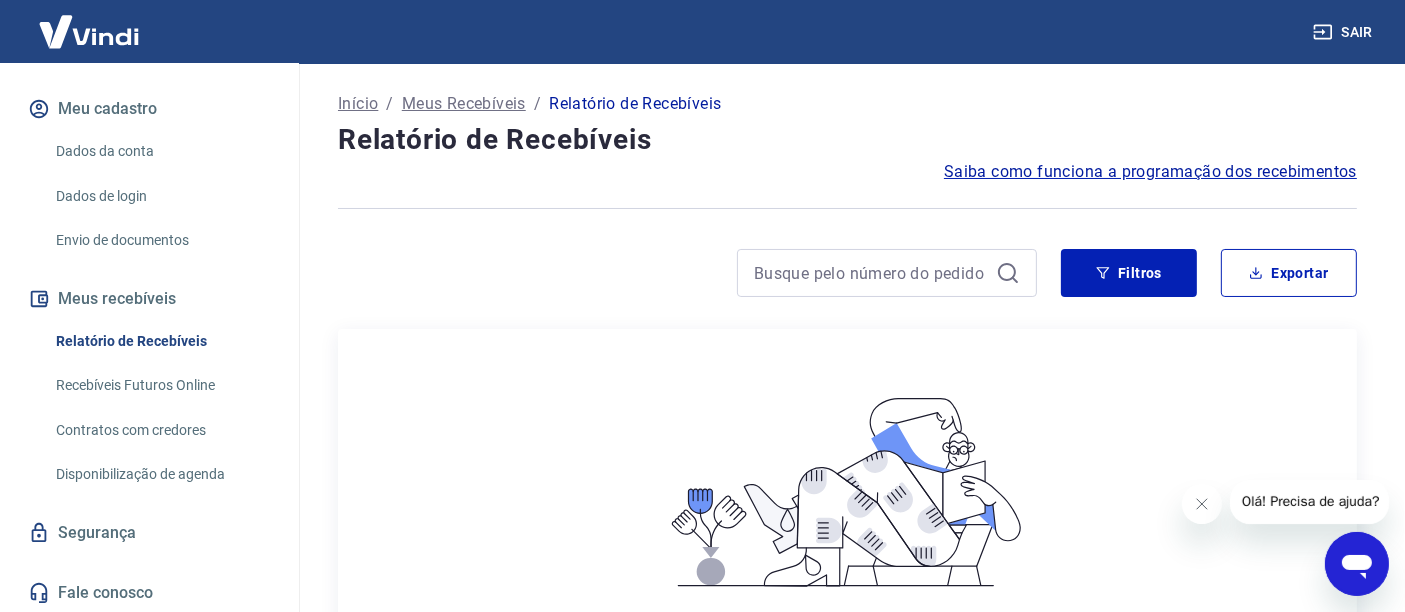 scroll, scrollTop: 225, scrollLeft: 0, axis: vertical 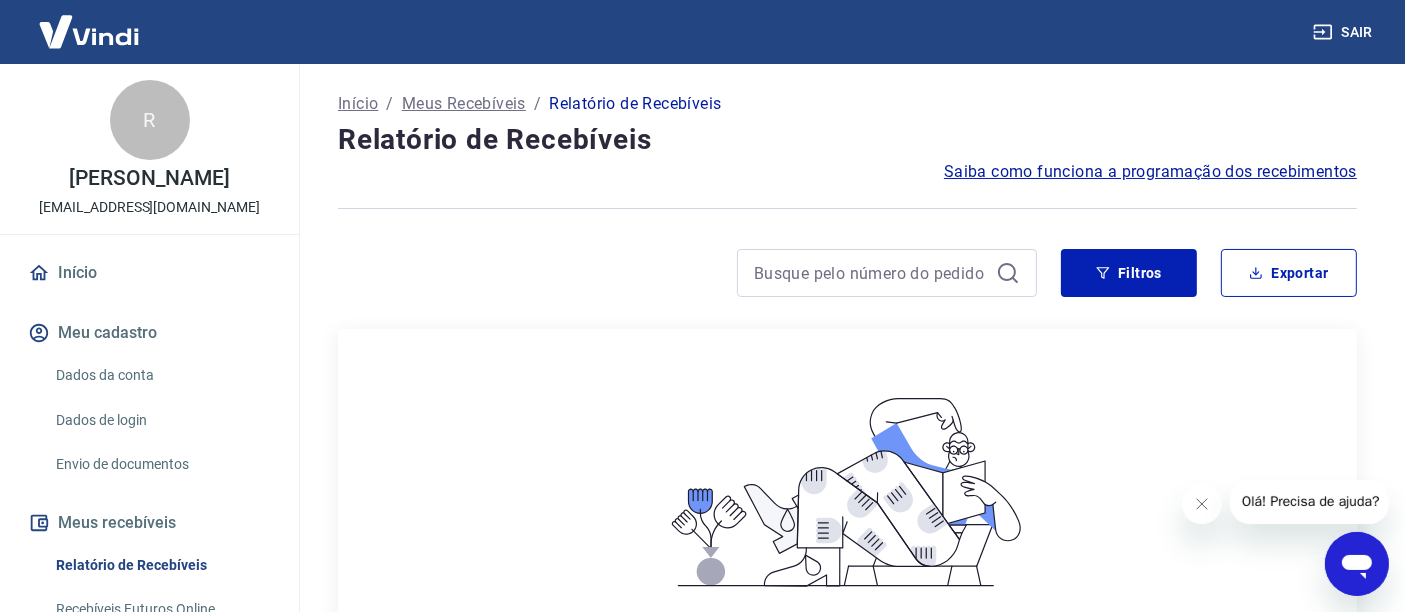 click on "Início" at bounding box center (149, 273) 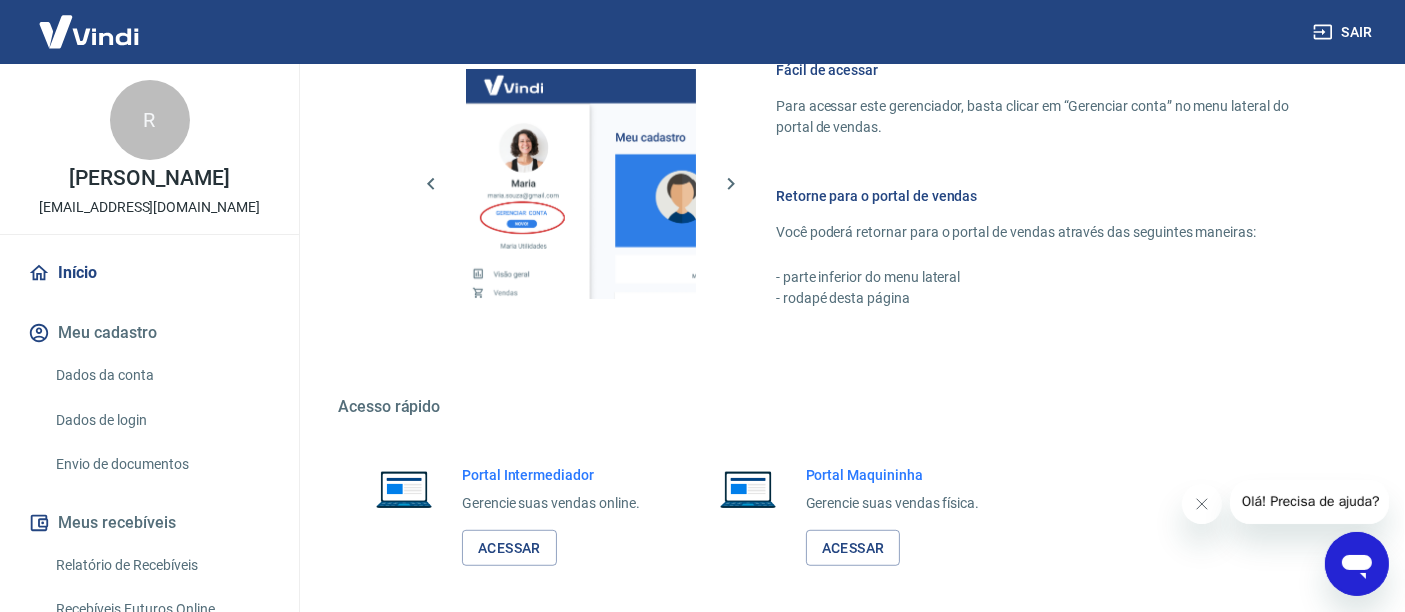 scroll, scrollTop: 1191, scrollLeft: 0, axis: vertical 